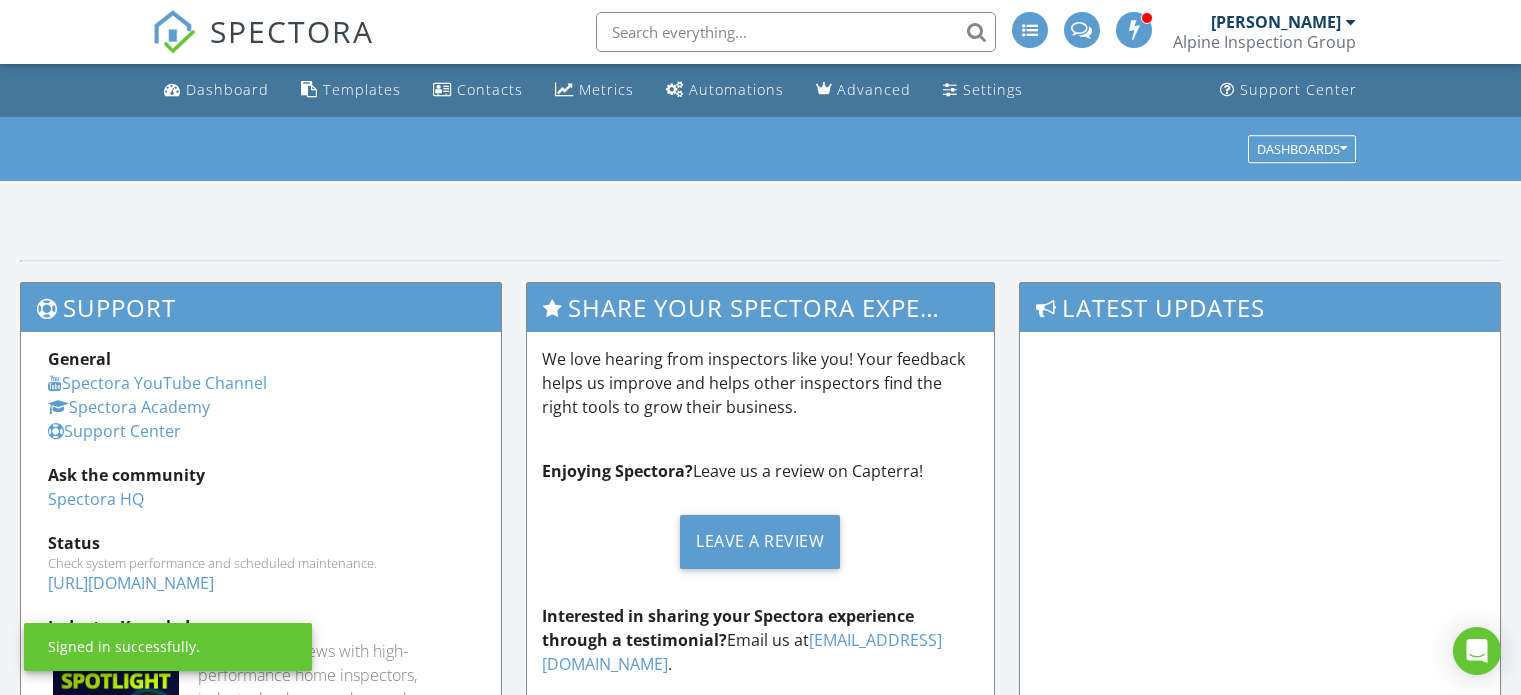 scroll, scrollTop: 0, scrollLeft: 0, axis: both 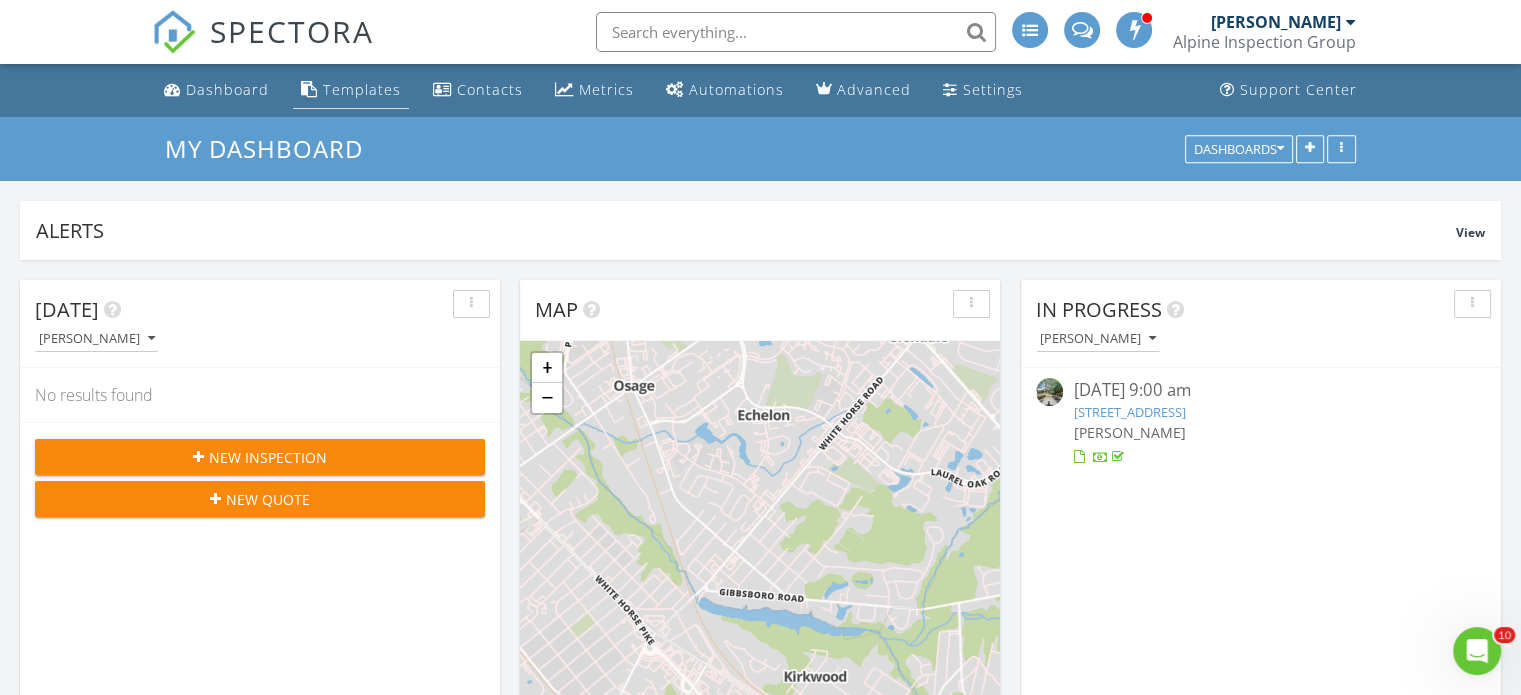 click on "Templates" at bounding box center (362, 89) 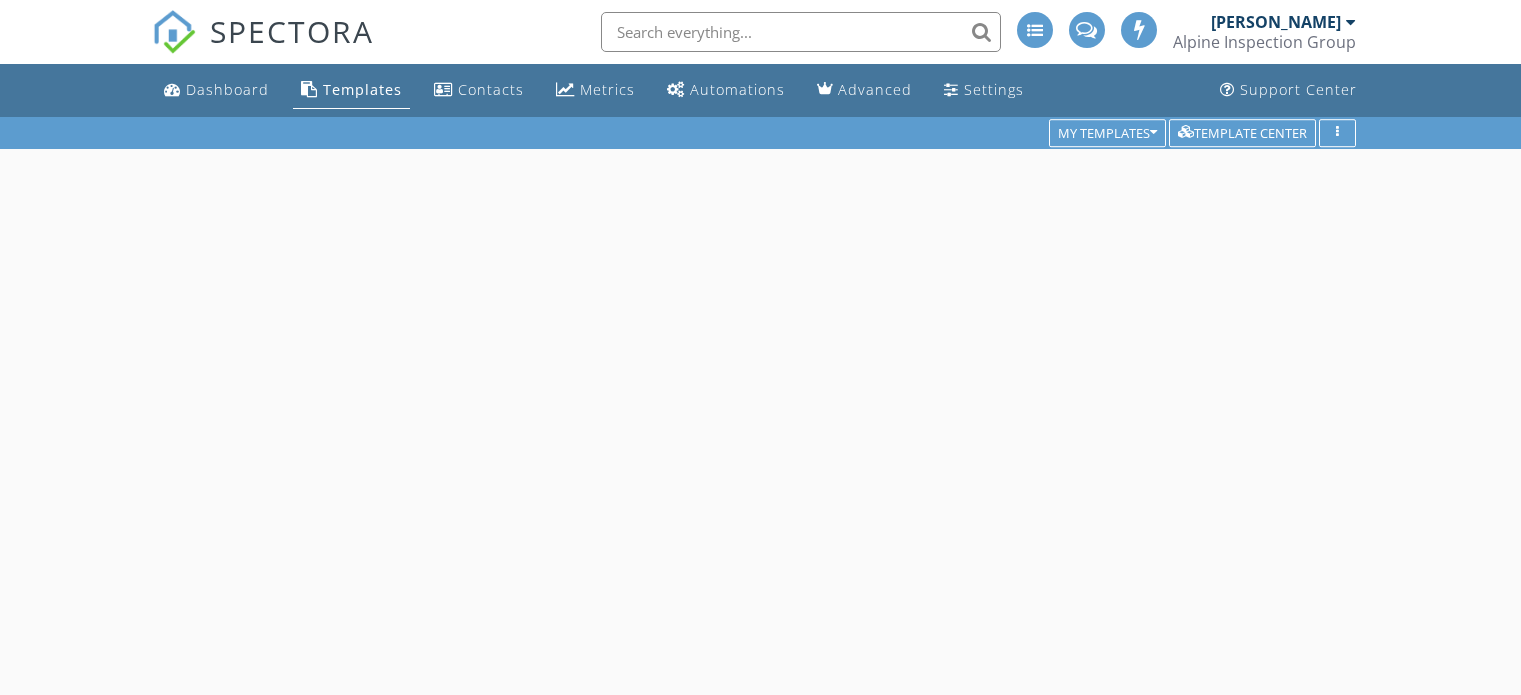 scroll, scrollTop: 0, scrollLeft: 0, axis: both 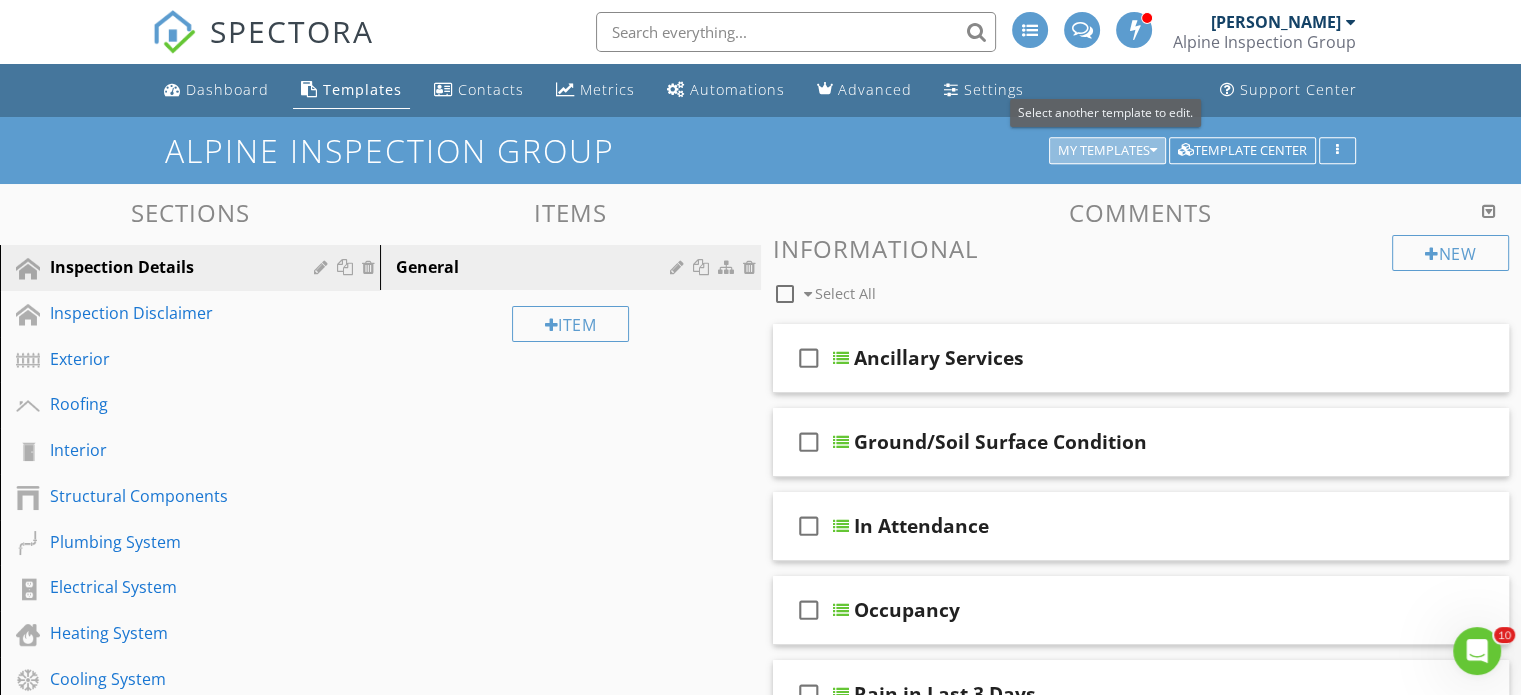 click on "My Templates" at bounding box center [1107, 151] 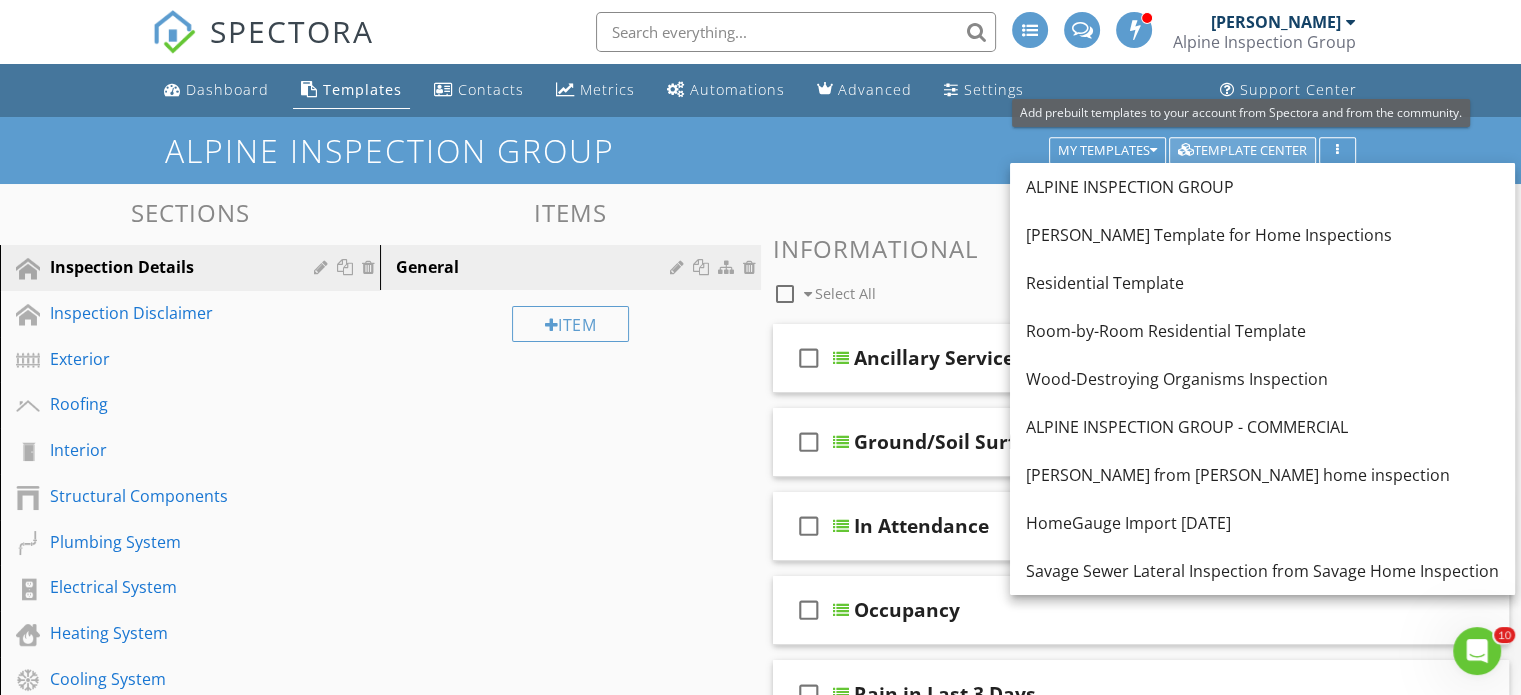 click on "Template Center" at bounding box center [1242, 151] 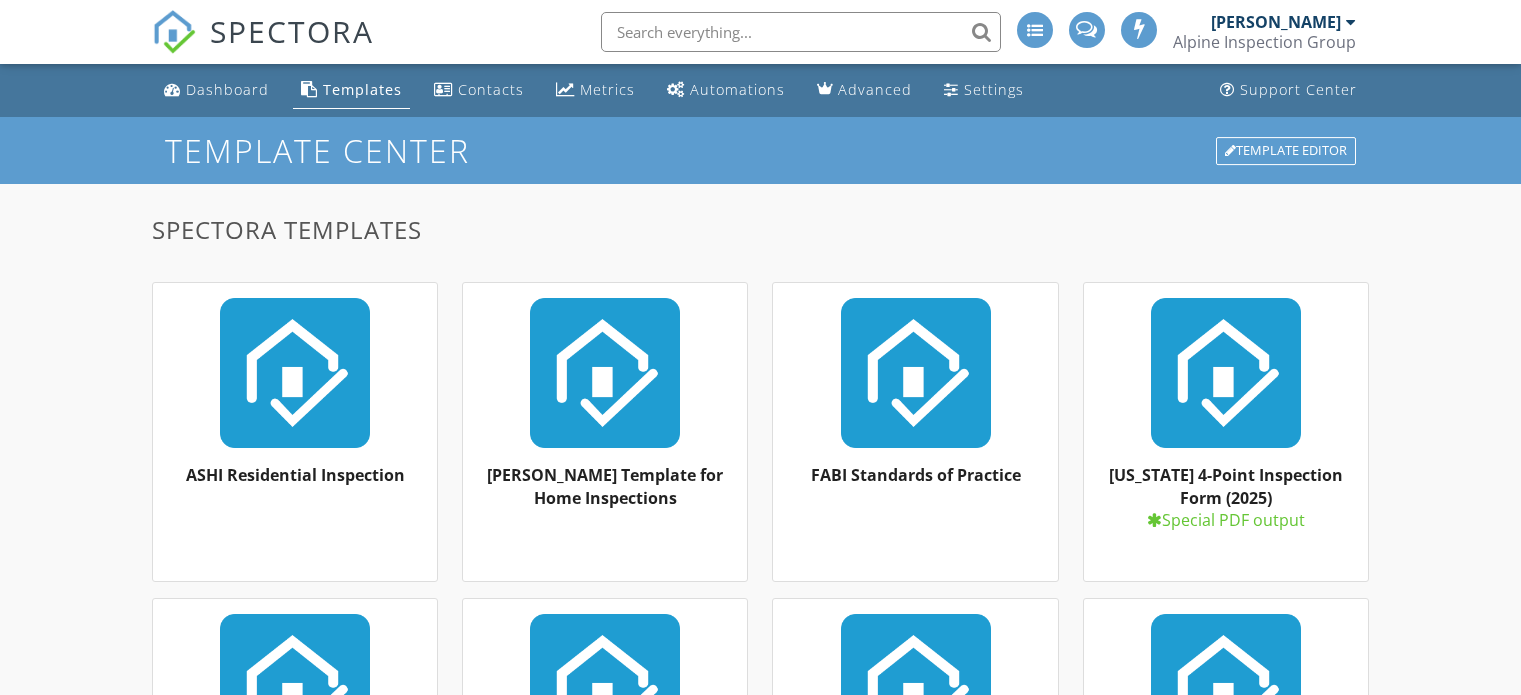 scroll, scrollTop: 0, scrollLeft: 0, axis: both 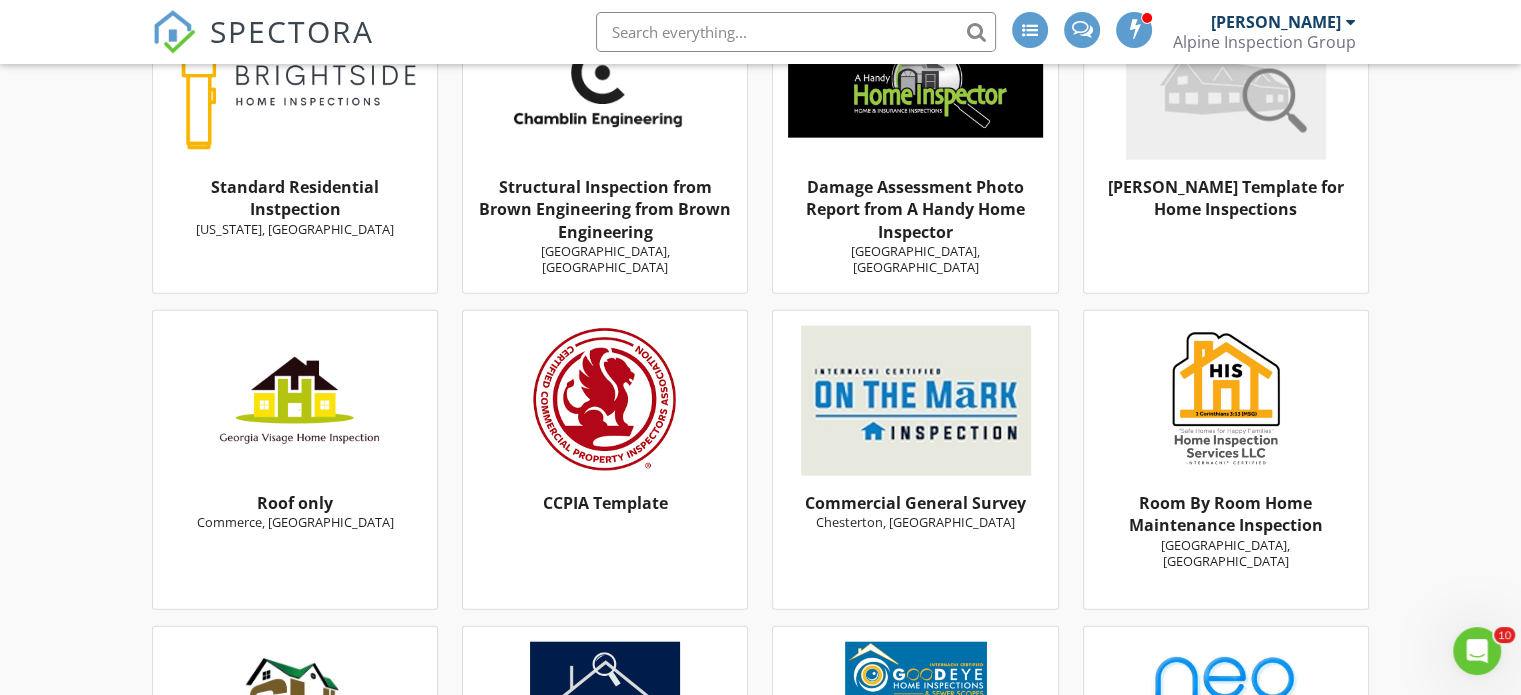 click on "CCPIA Template" at bounding box center [605, 503] 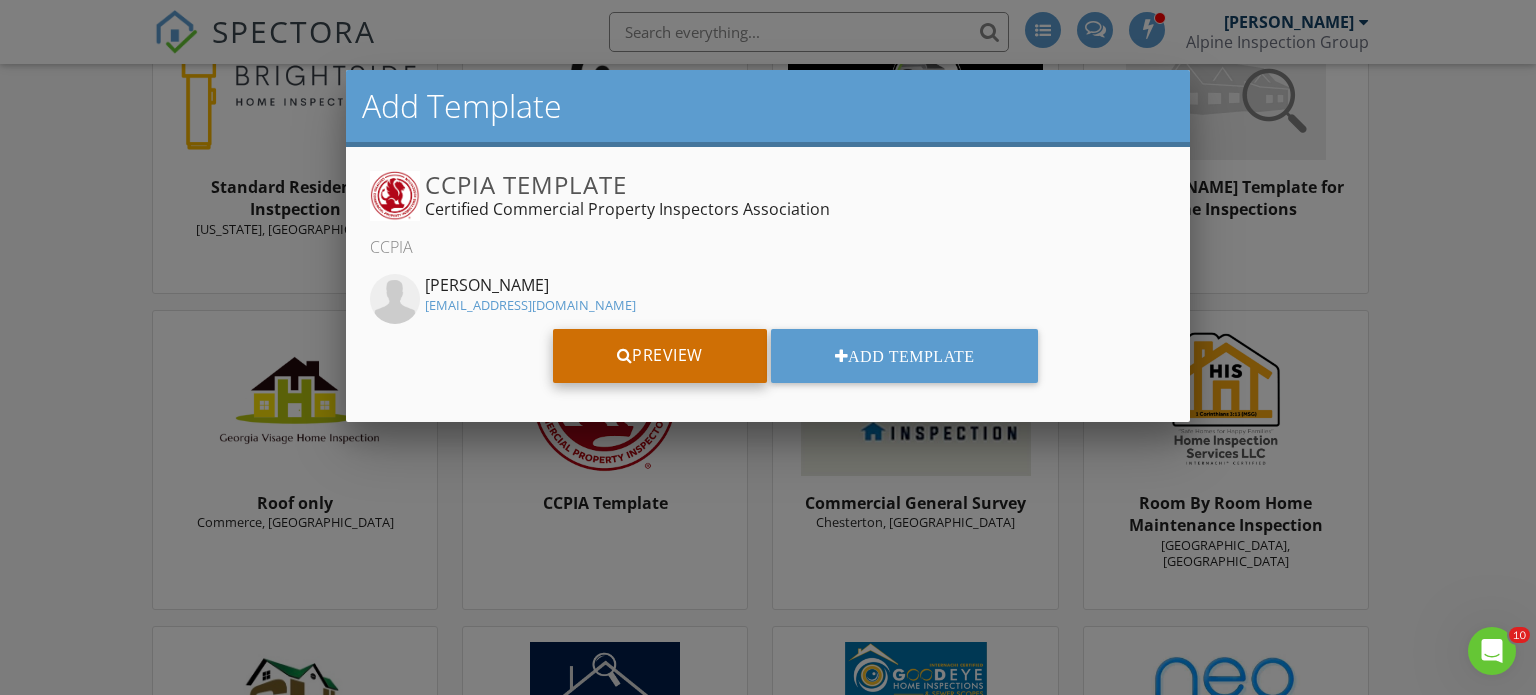 click on "Preview" at bounding box center (660, 356) 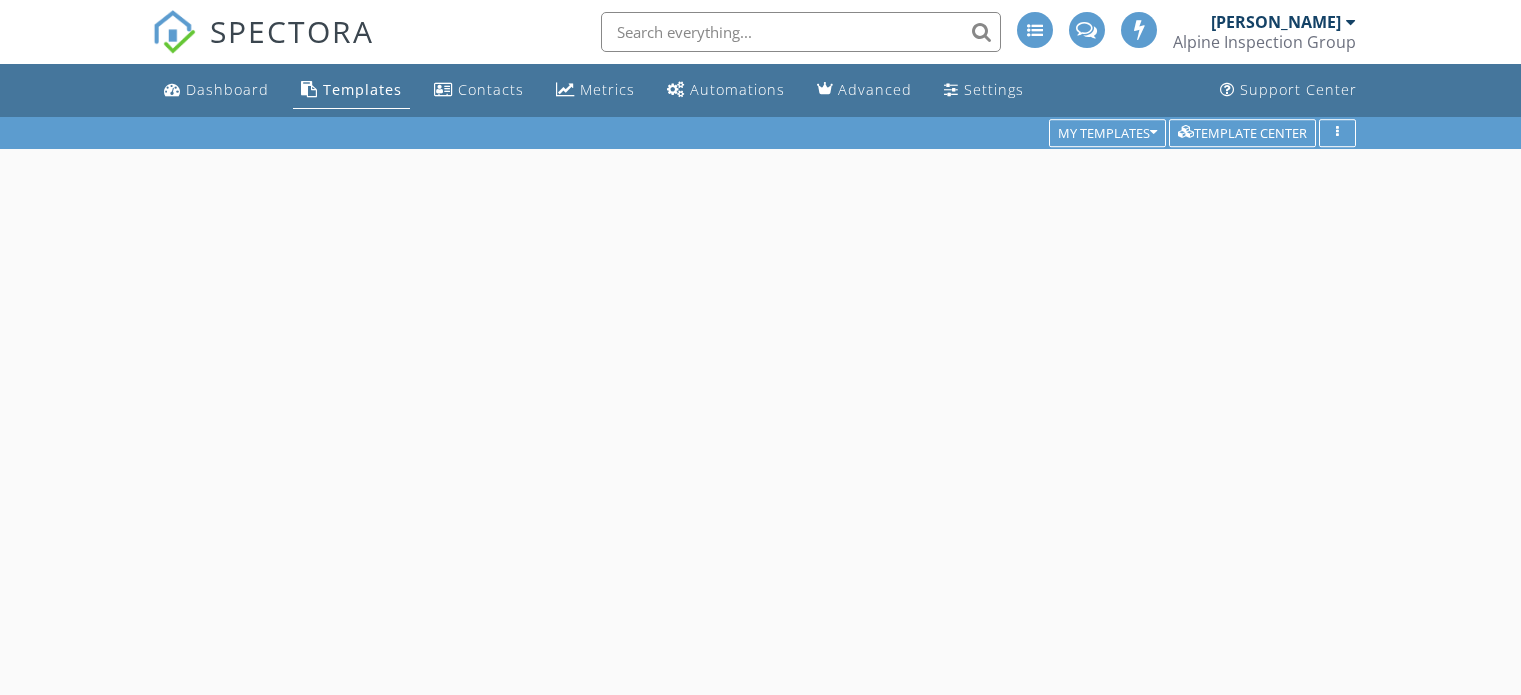scroll, scrollTop: 0, scrollLeft: 0, axis: both 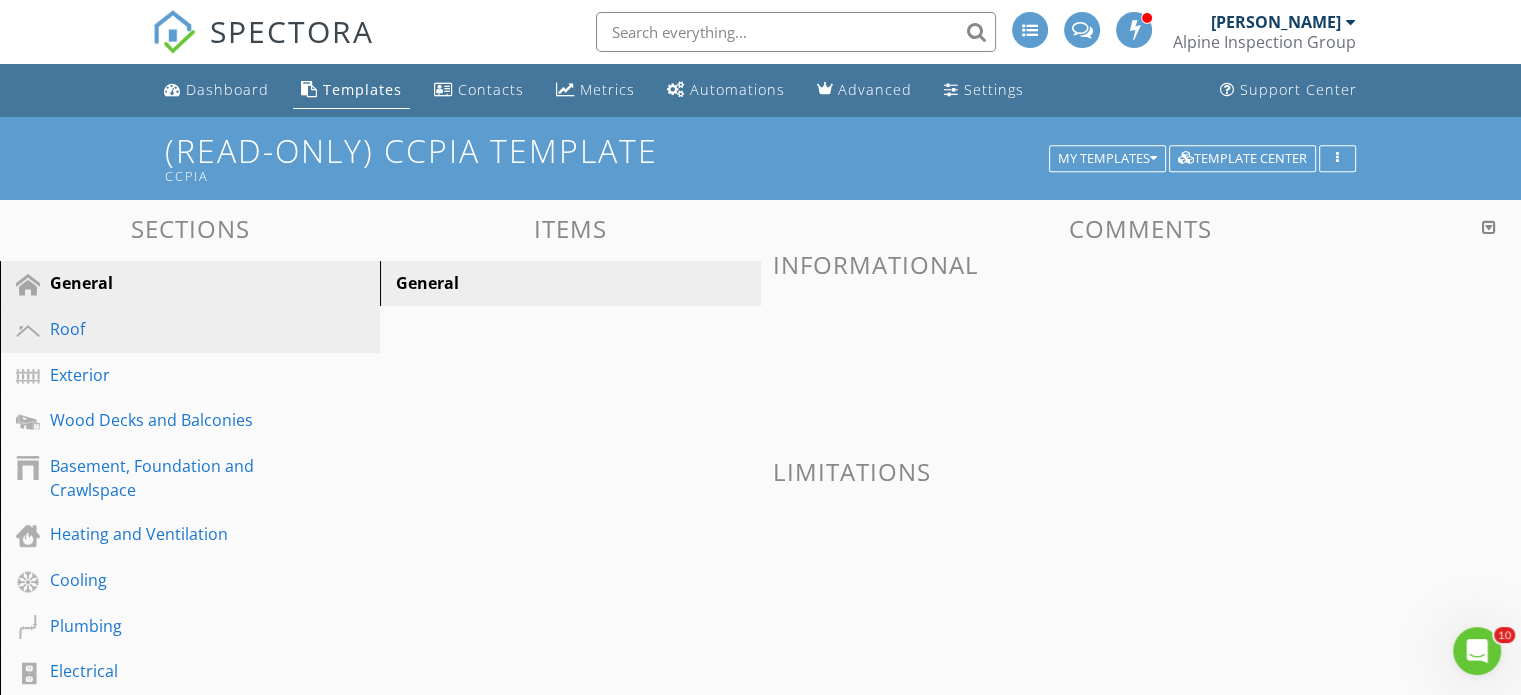click on "Roof" at bounding box center (167, 329) 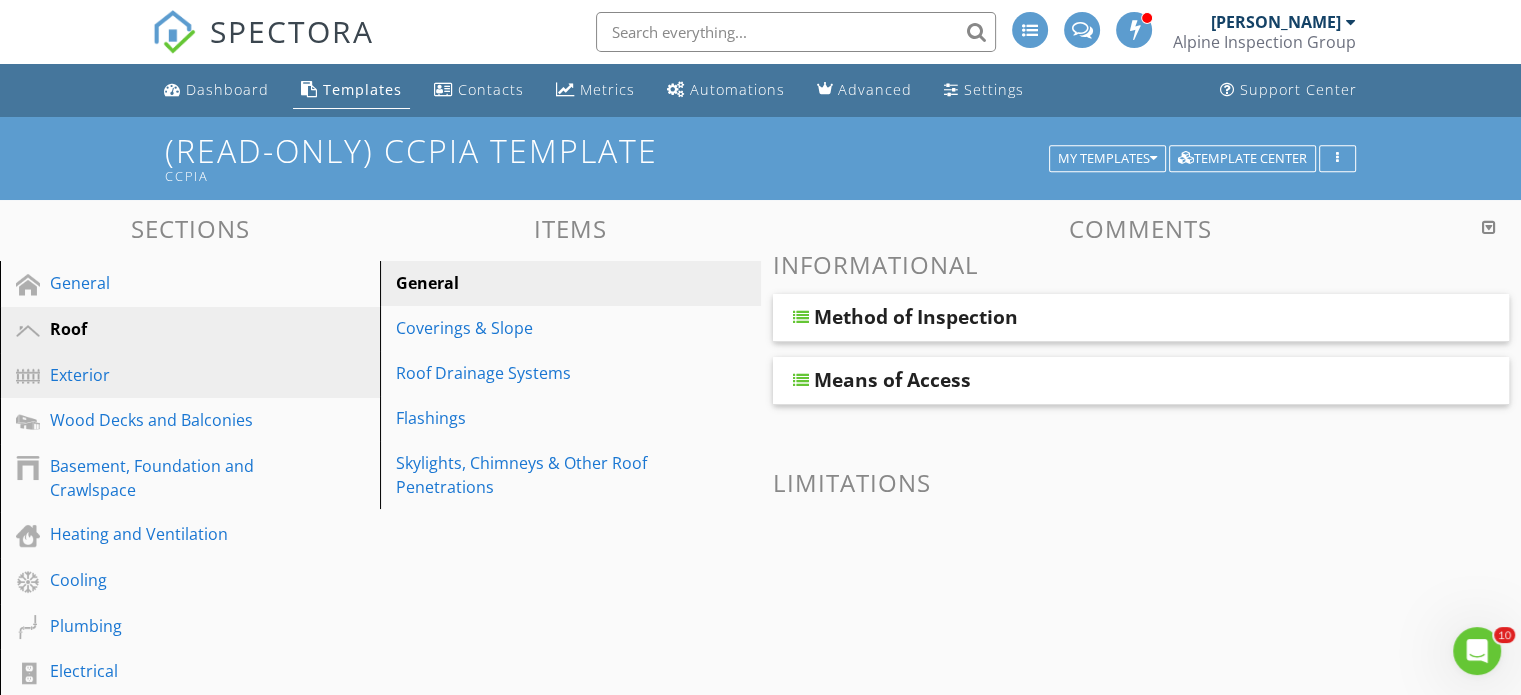 click on "Exterior" at bounding box center (167, 375) 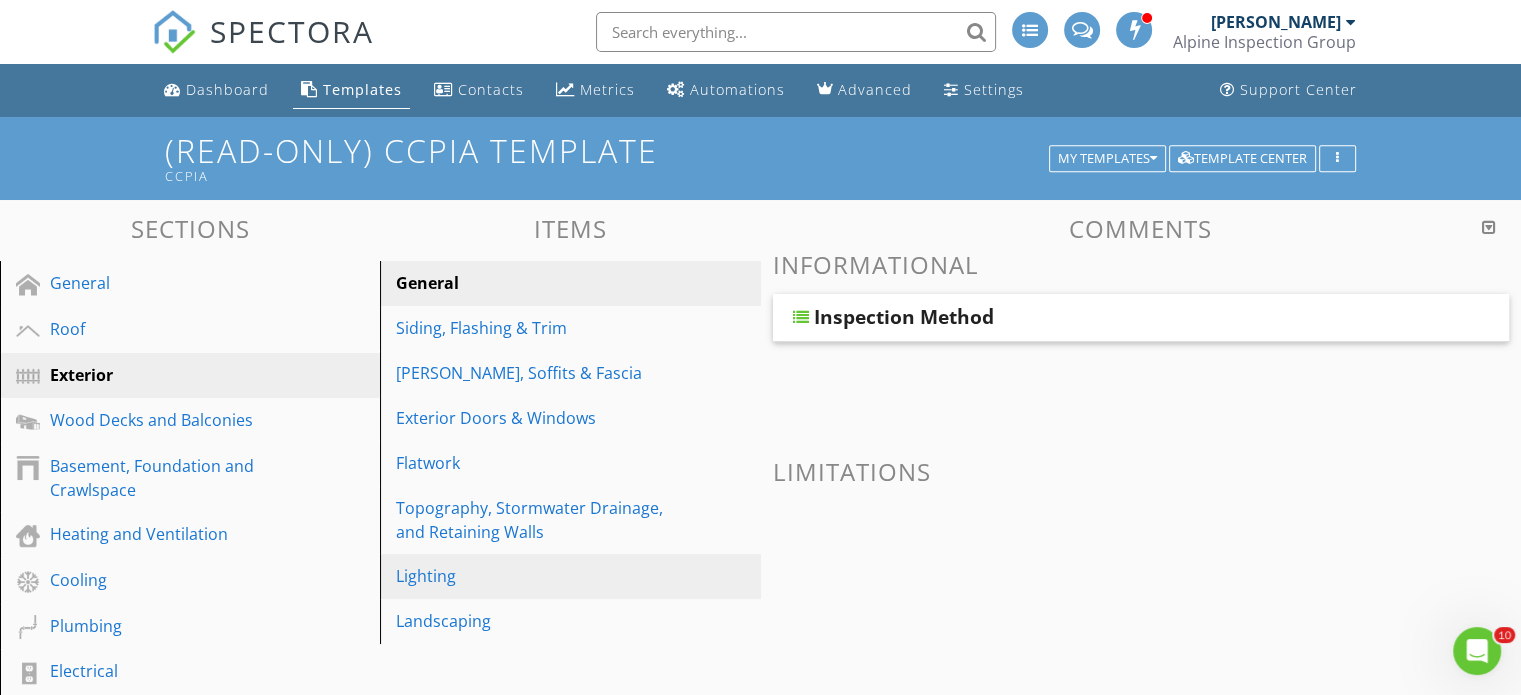 click on "Lighting" at bounding box center [535, 576] 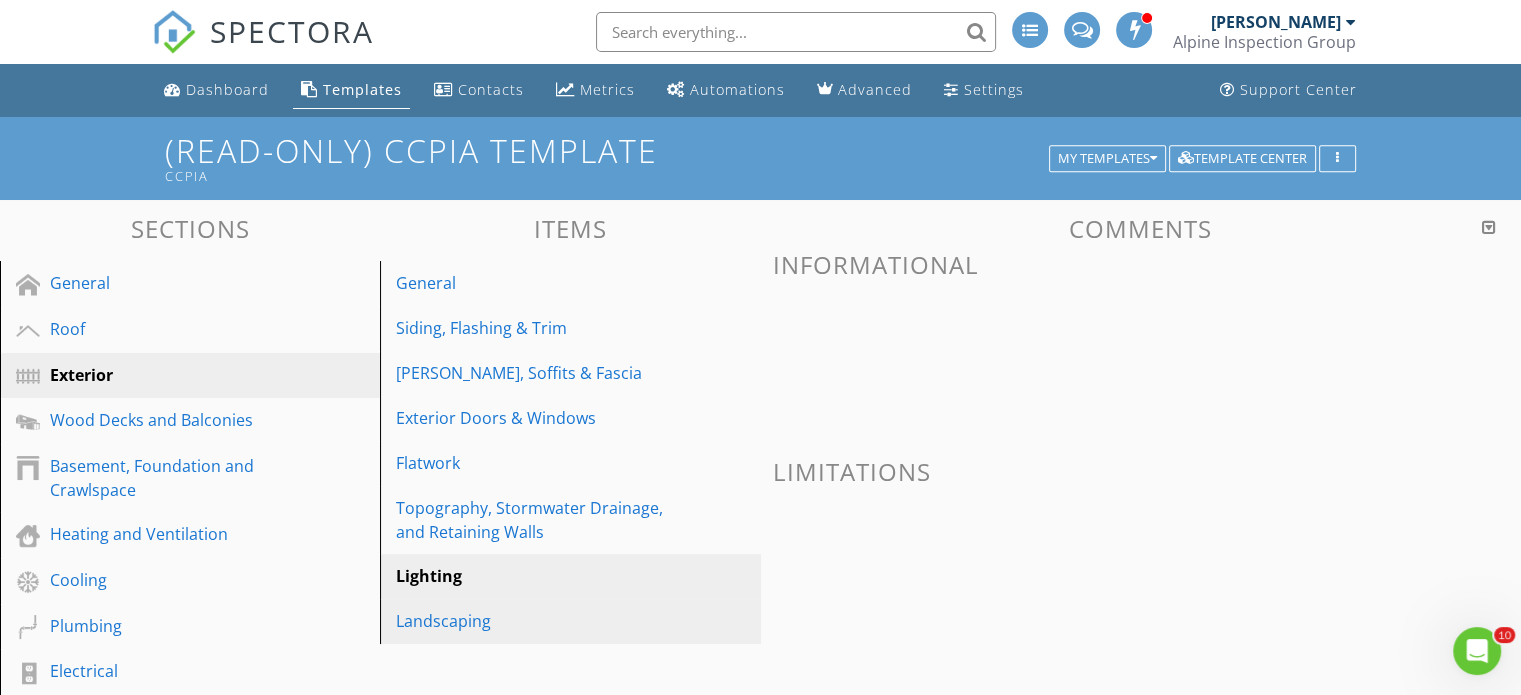 click on "Landscaping" at bounding box center (535, 621) 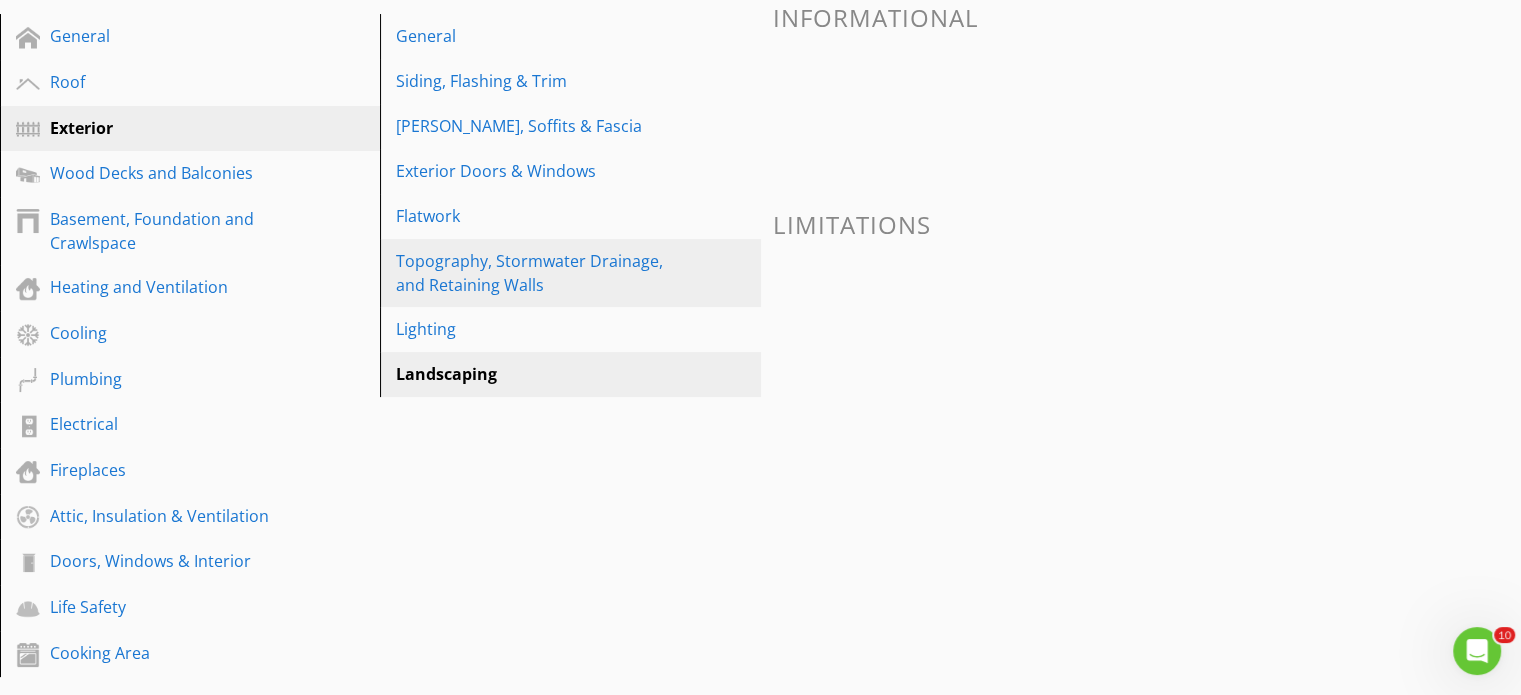 scroll, scrollTop: 154, scrollLeft: 0, axis: vertical 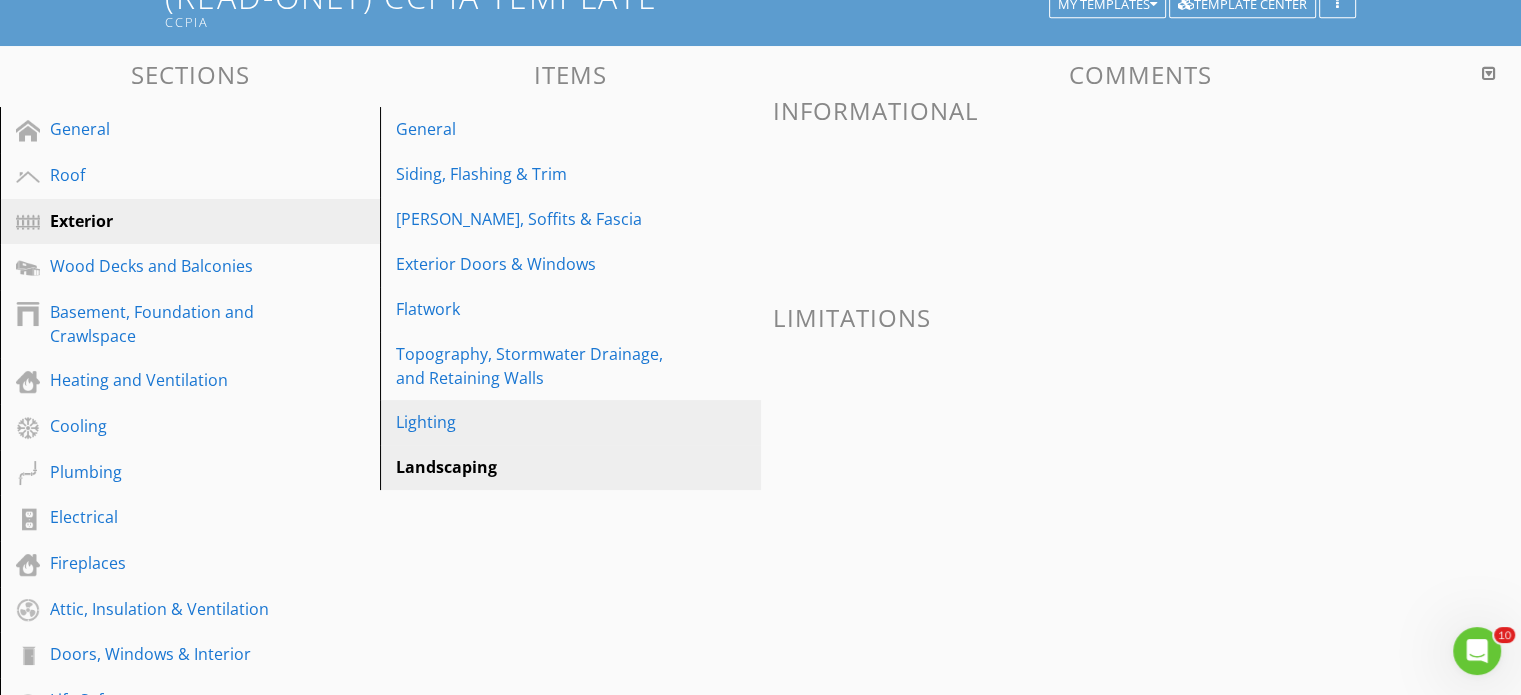 click on "Lighting" at bounding box center (535, 422) 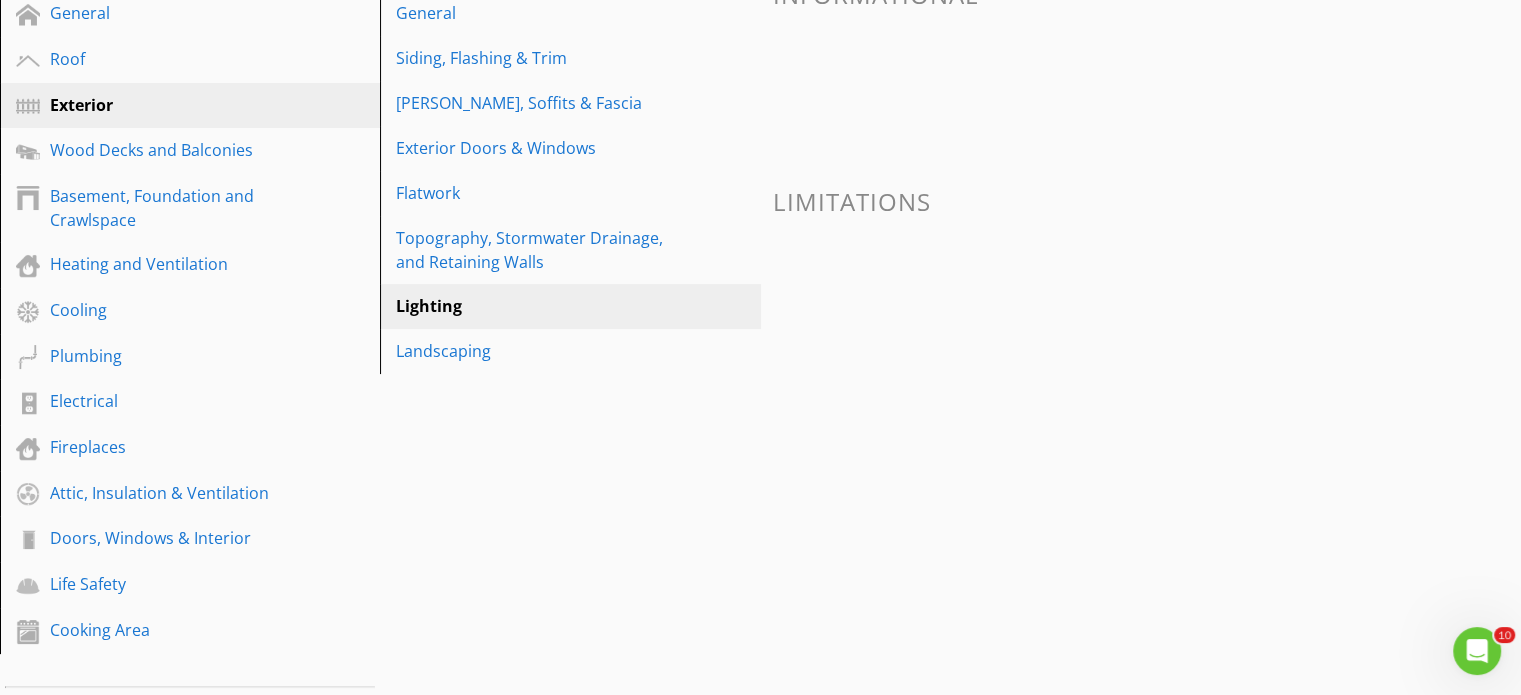 scroll, scrollTop: 354, scrollLeft: 0, axis: vertical 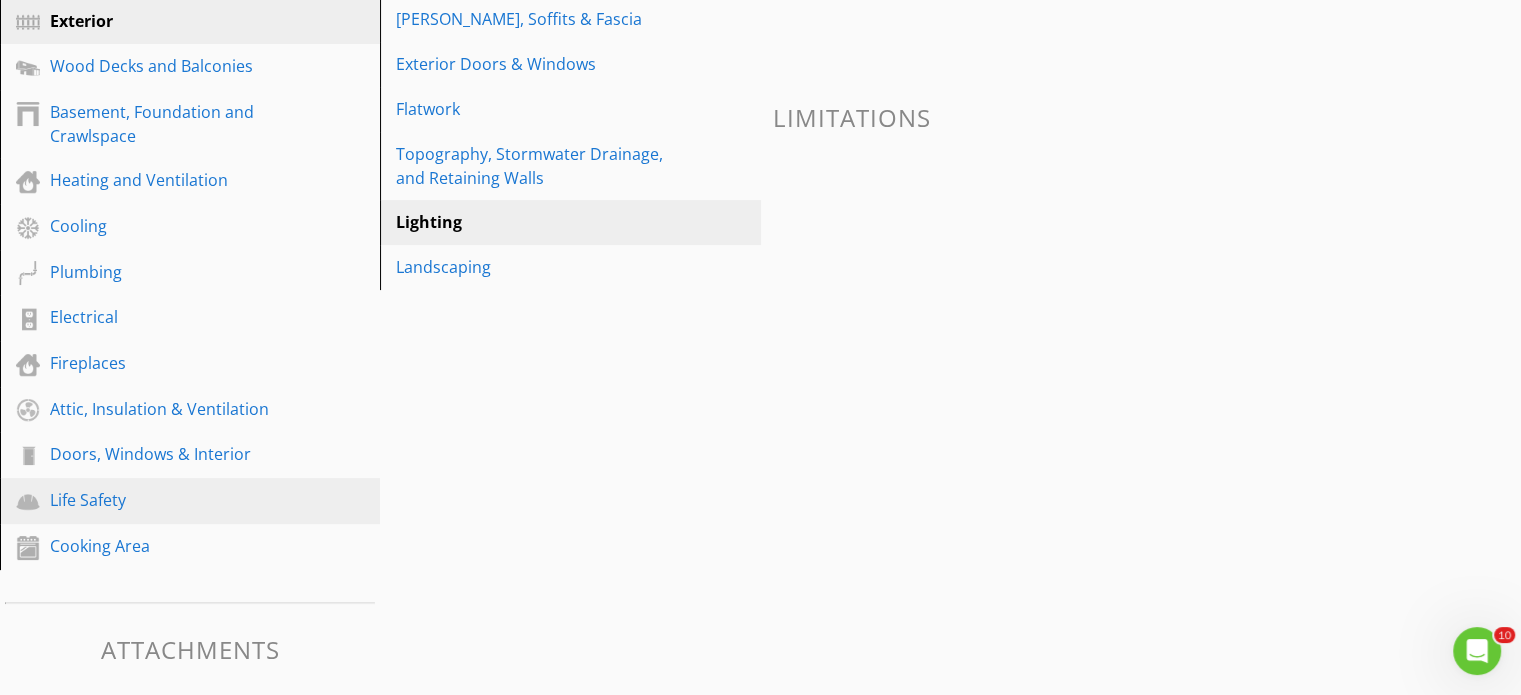 click on "Life Safety" at bounding box center [167, 500] 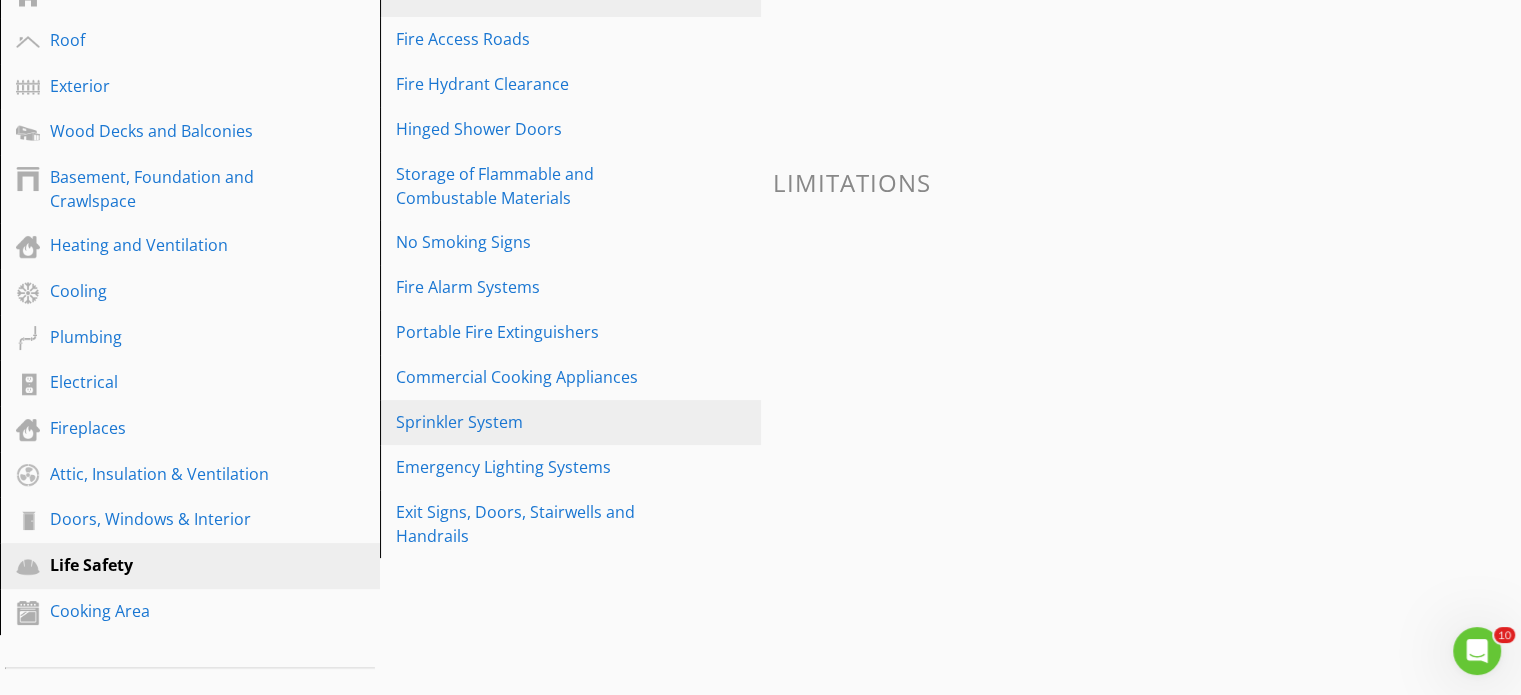 scroll, scrollTop: 254, scrollLeft: 0, axis: vertical 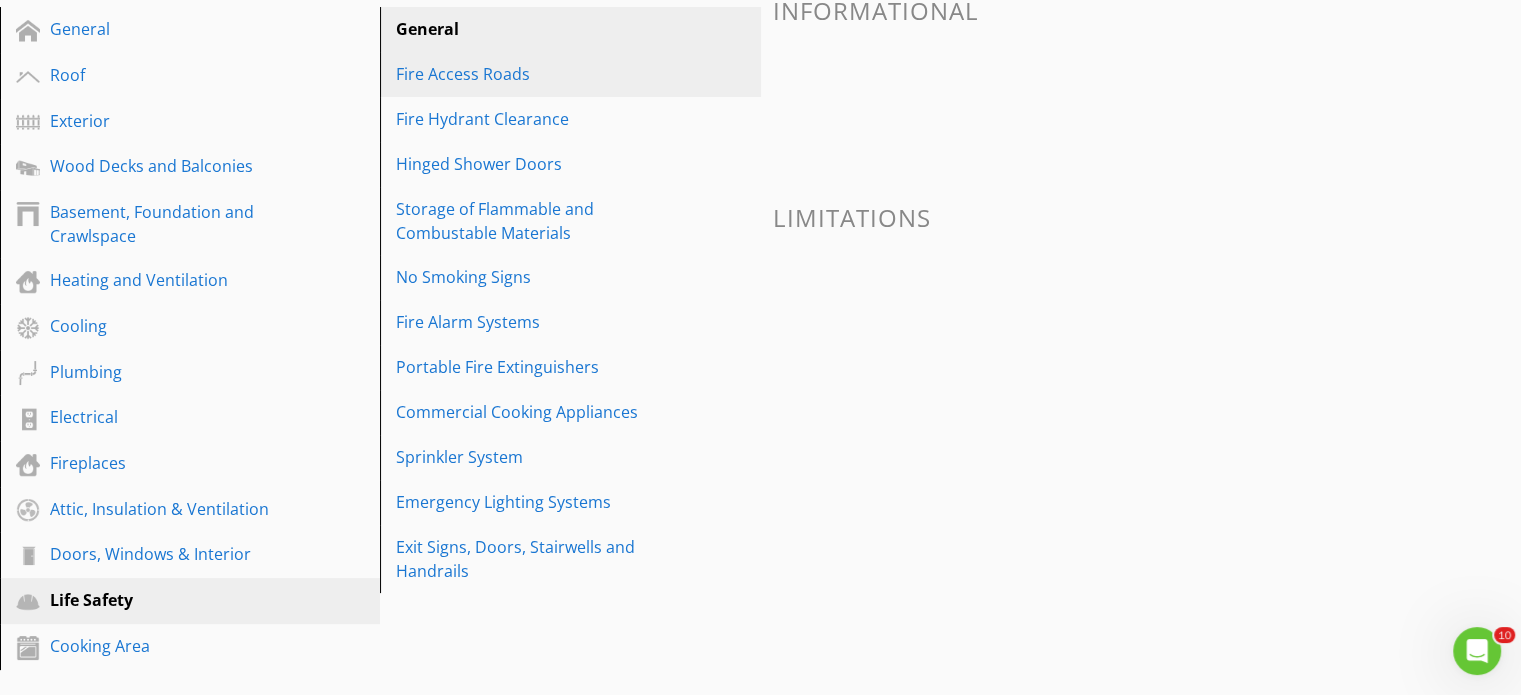 click on "Fire Access Roads" at bounding box center [535, 74] 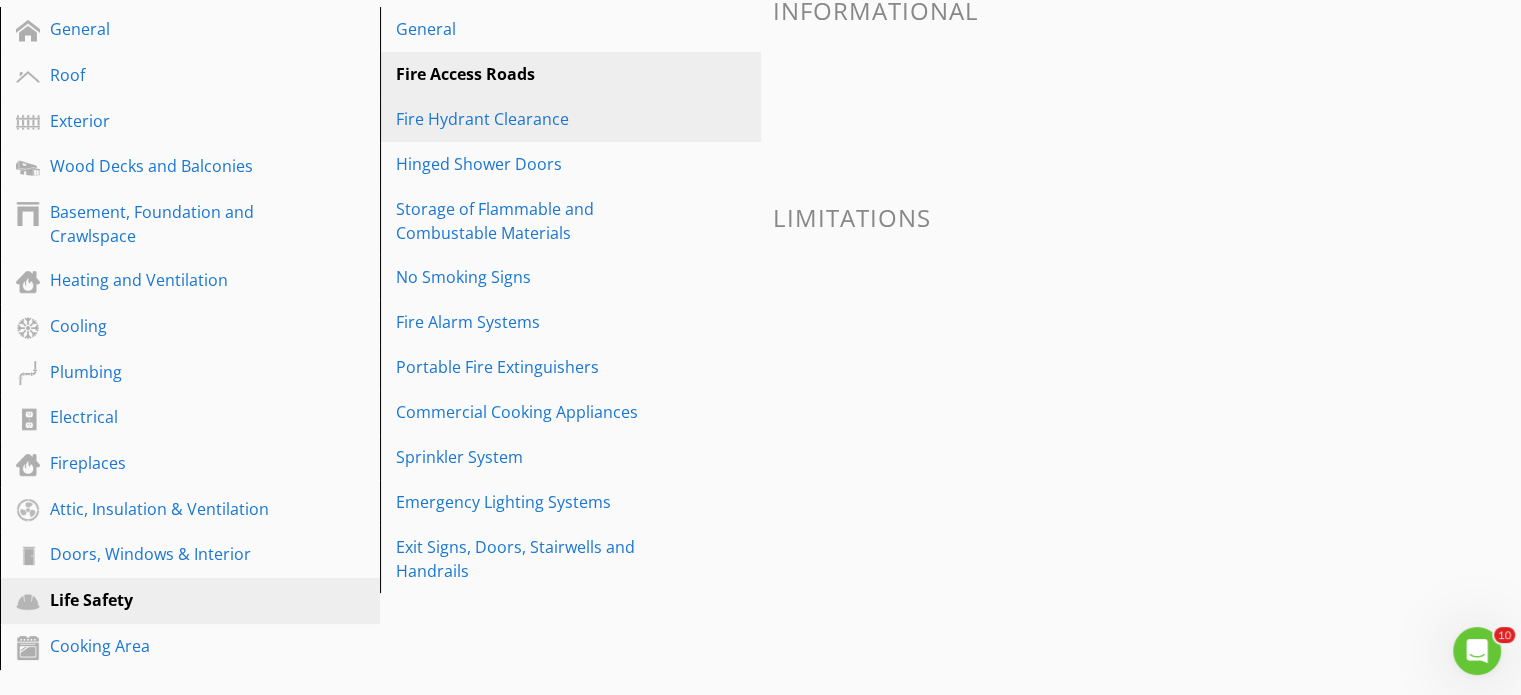 click on "Fire Hydrant Clearance" at bounding box center [535, 119] 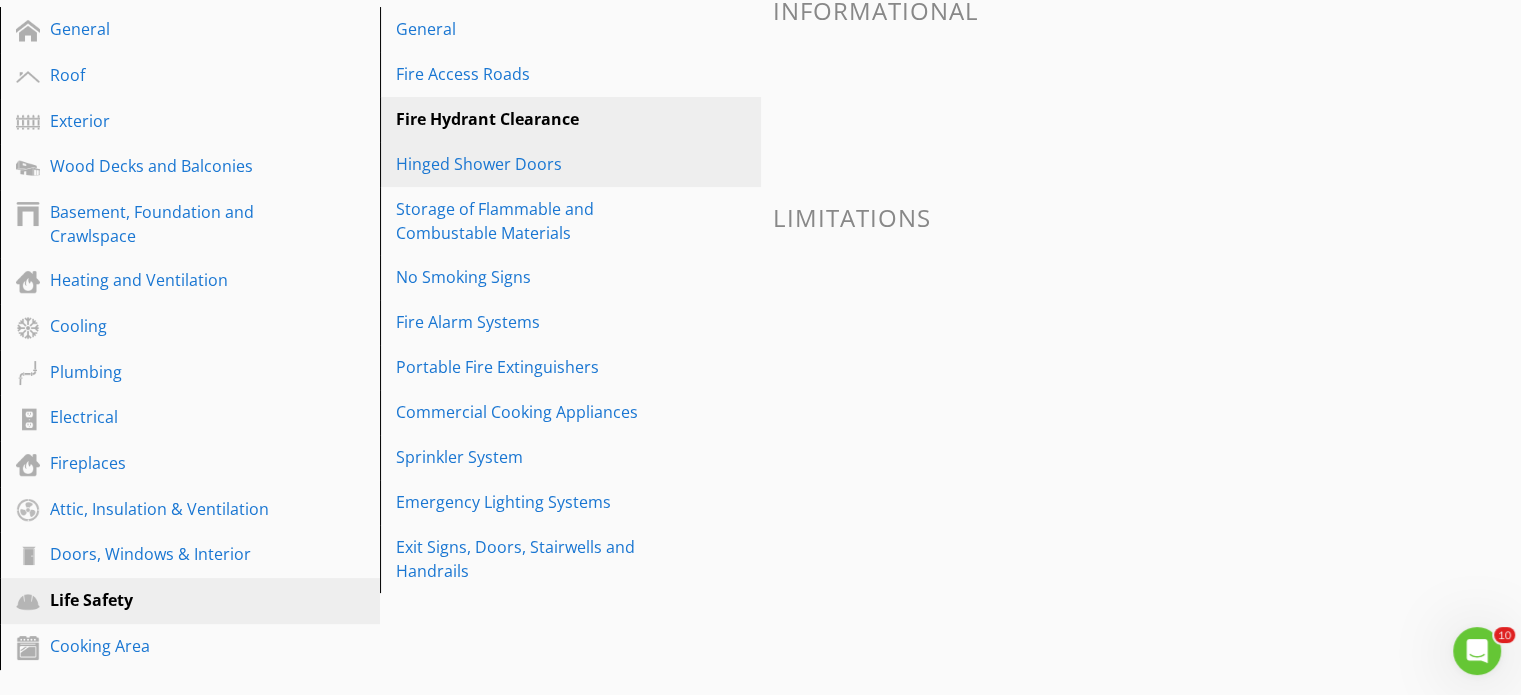 click on "Hinged Shower Doors" at bounding box center (535, 164) 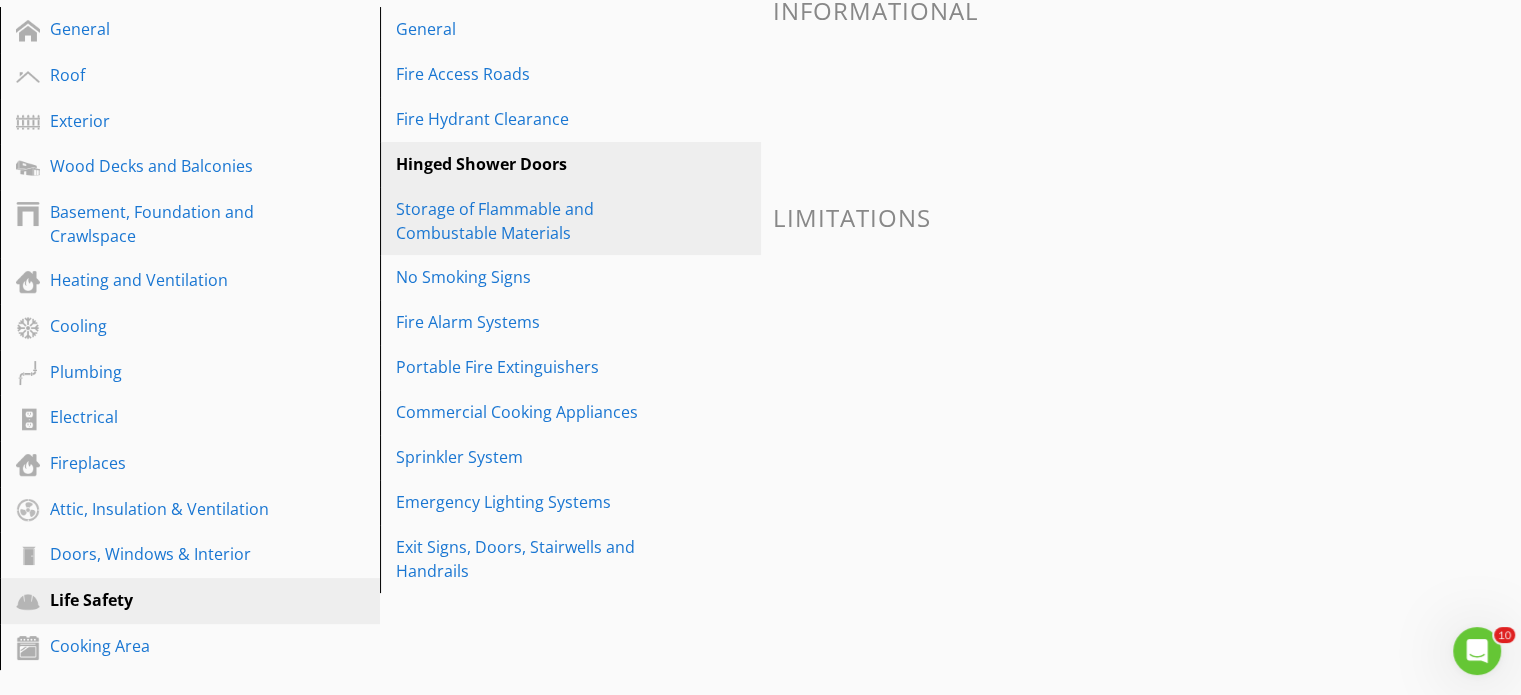 click on "Storage of Flammable and Combustable Materials" at bounding box center [535, 221] 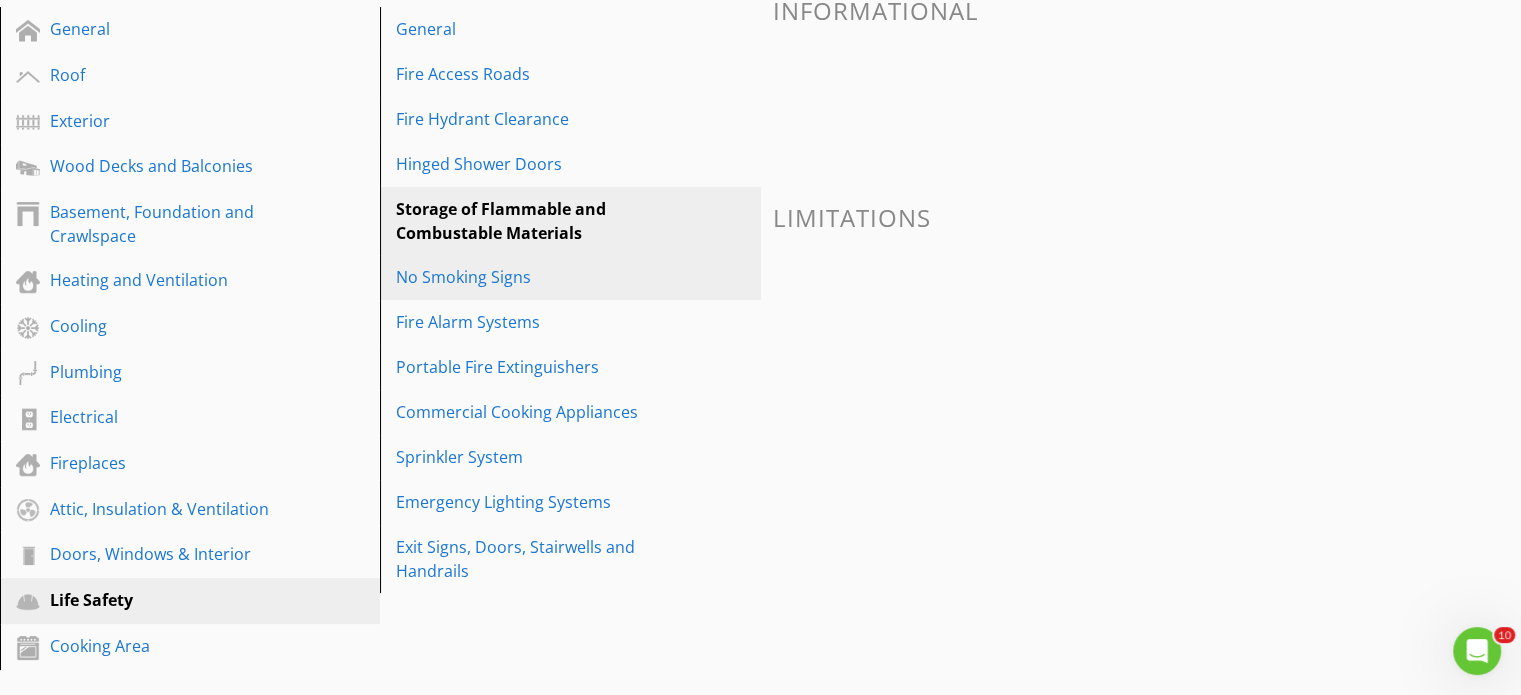 click on "No Smoking Signs" at bounding box center (535, 277) 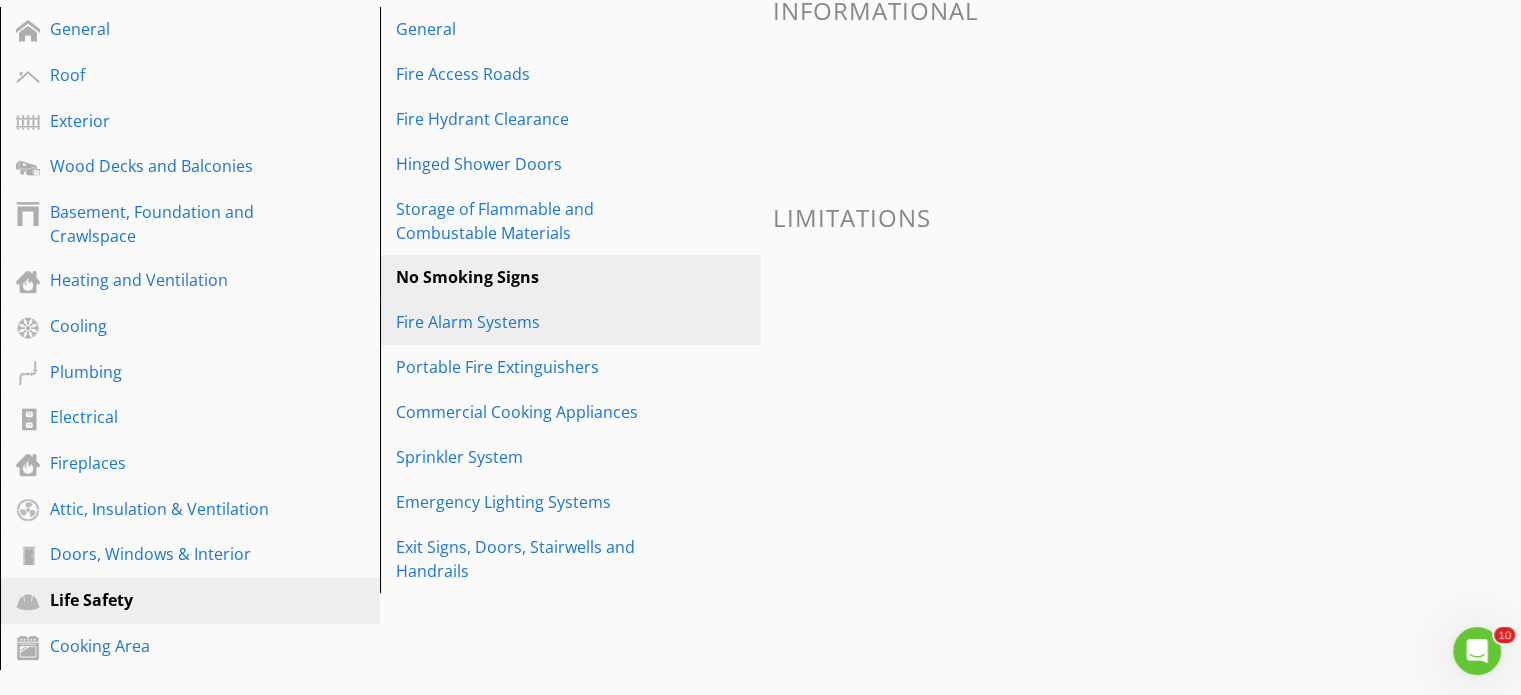 click on "Fire Alarm Systems" at bounding box center (535, 322) 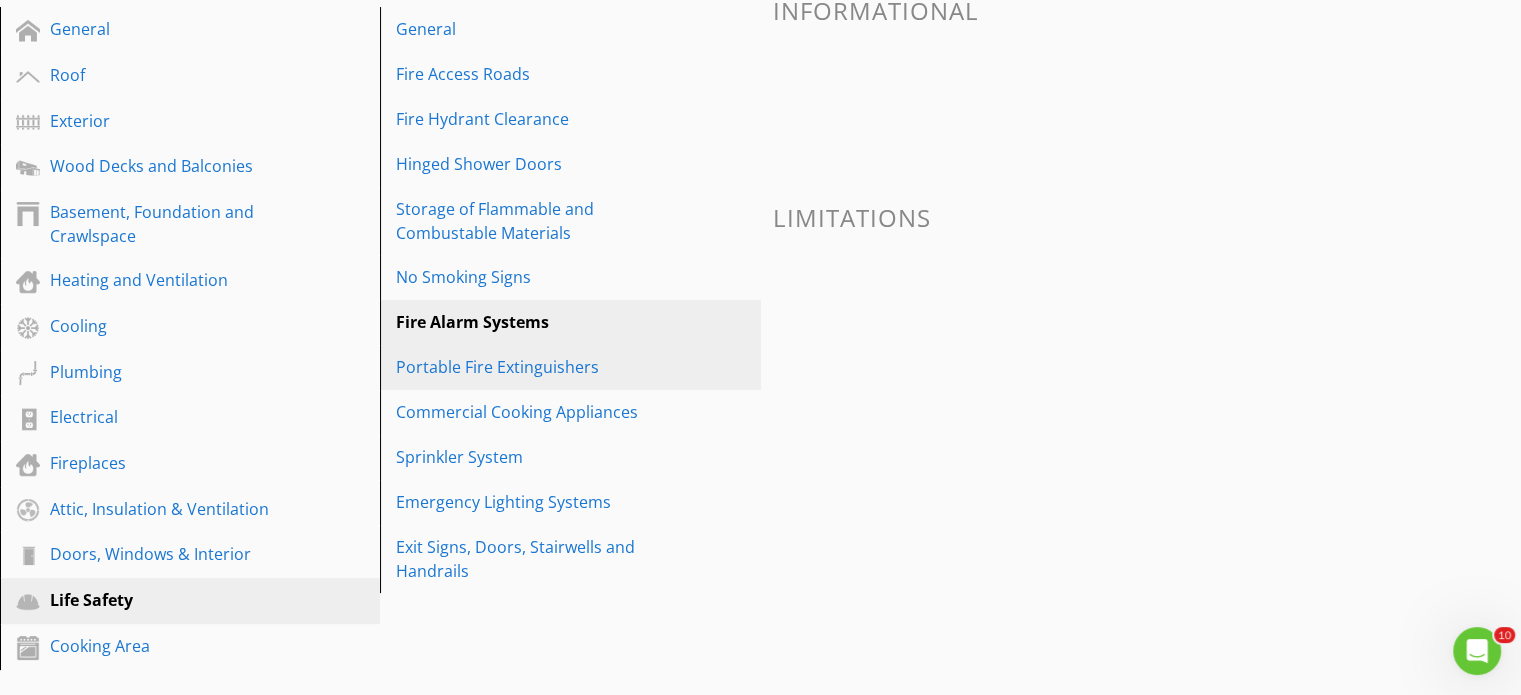 click on "Portable Fire Extinguishers" at bounding box center [573, 367] 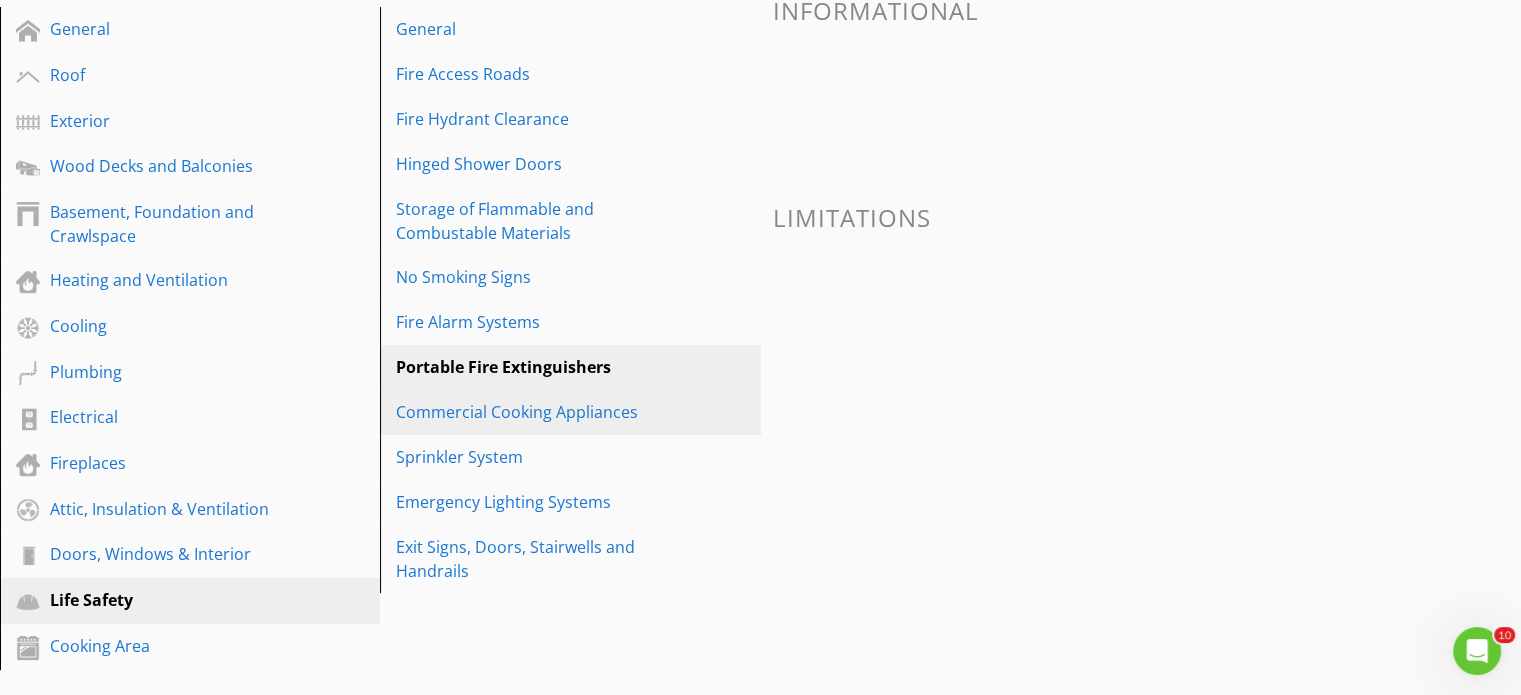 click on "Commercial Cooking Appliances" at bounding box center [535, 412] 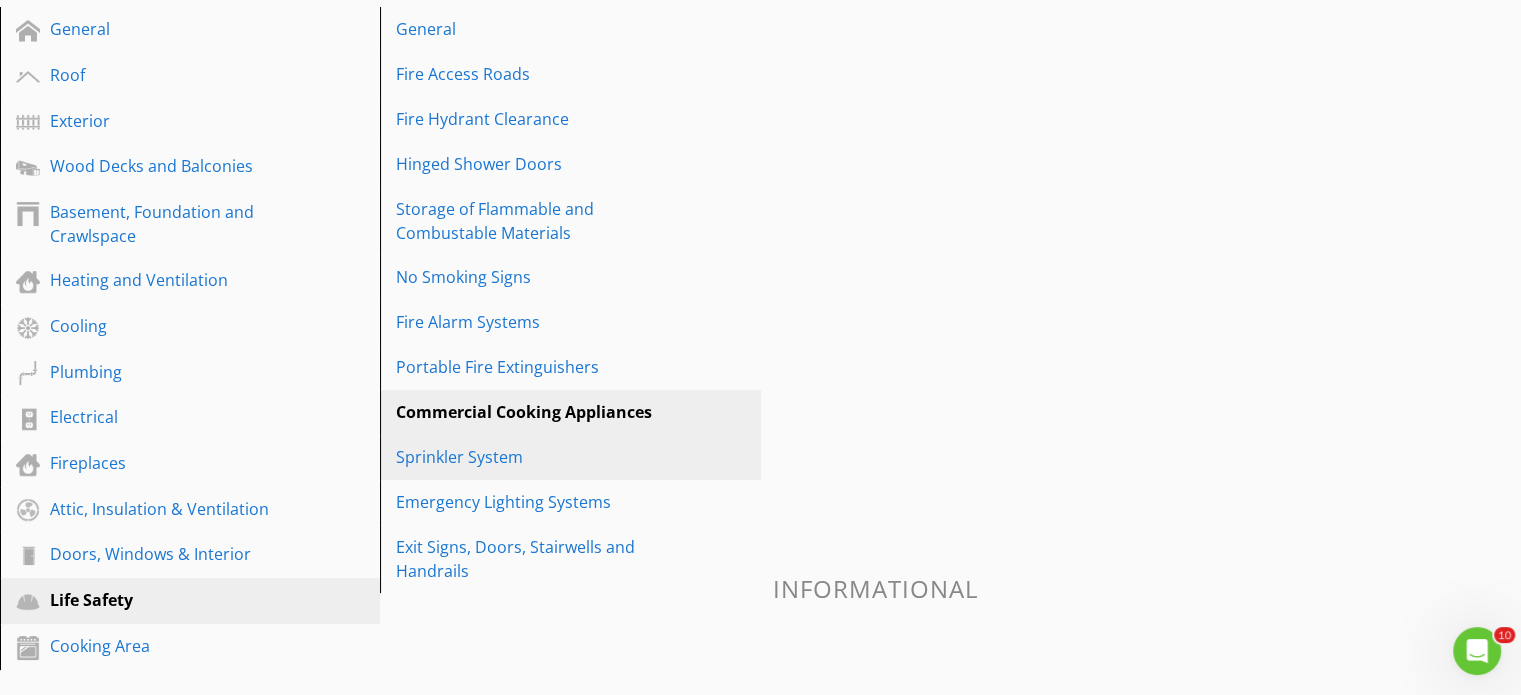 click on "Sprinkler System" at bounding box center [573, 457] 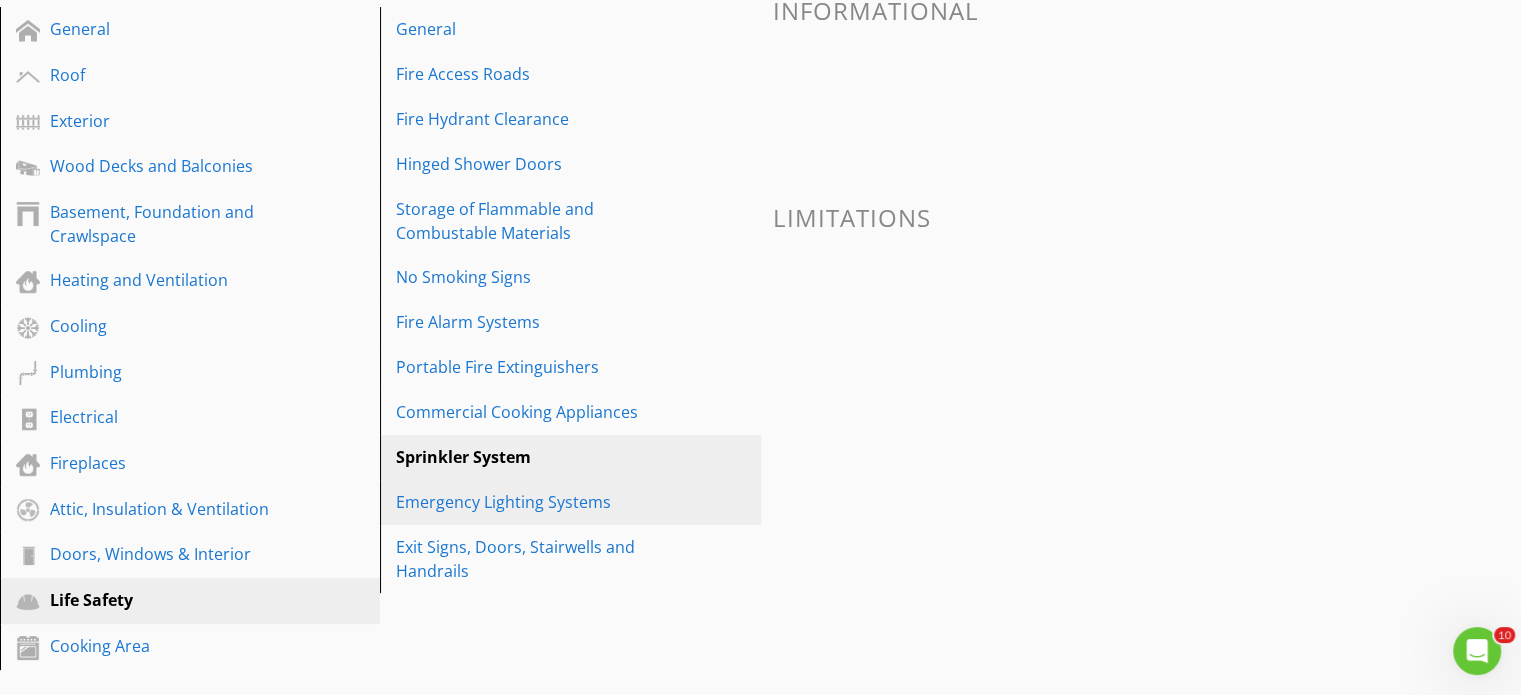 click on "Emergency Lighting Systems" at bounding box center (535, 502) 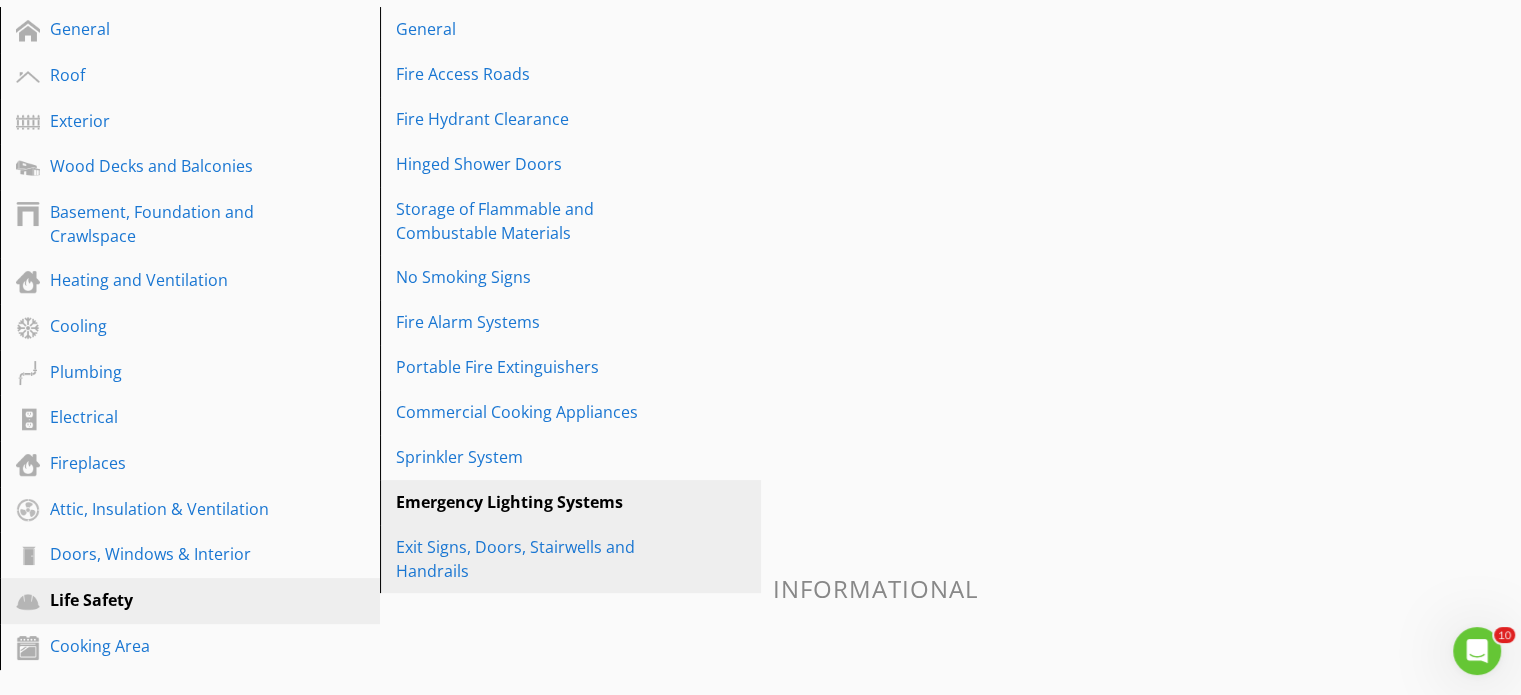 click on "Exit Signs, Doors, Stairwells and Handrails" at bounding box center (535, 559) 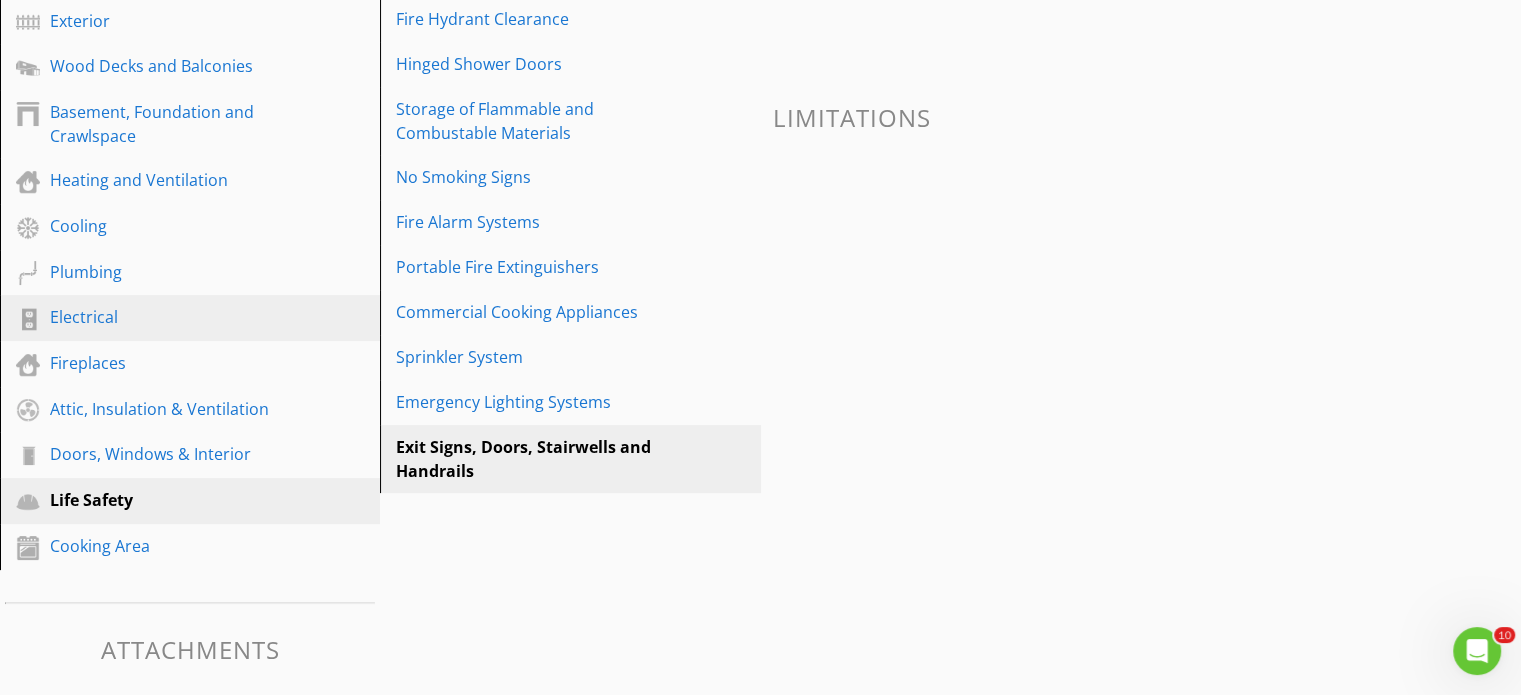 scroll, scrollTop: 254, scrollLeft: 0, axis: vertical 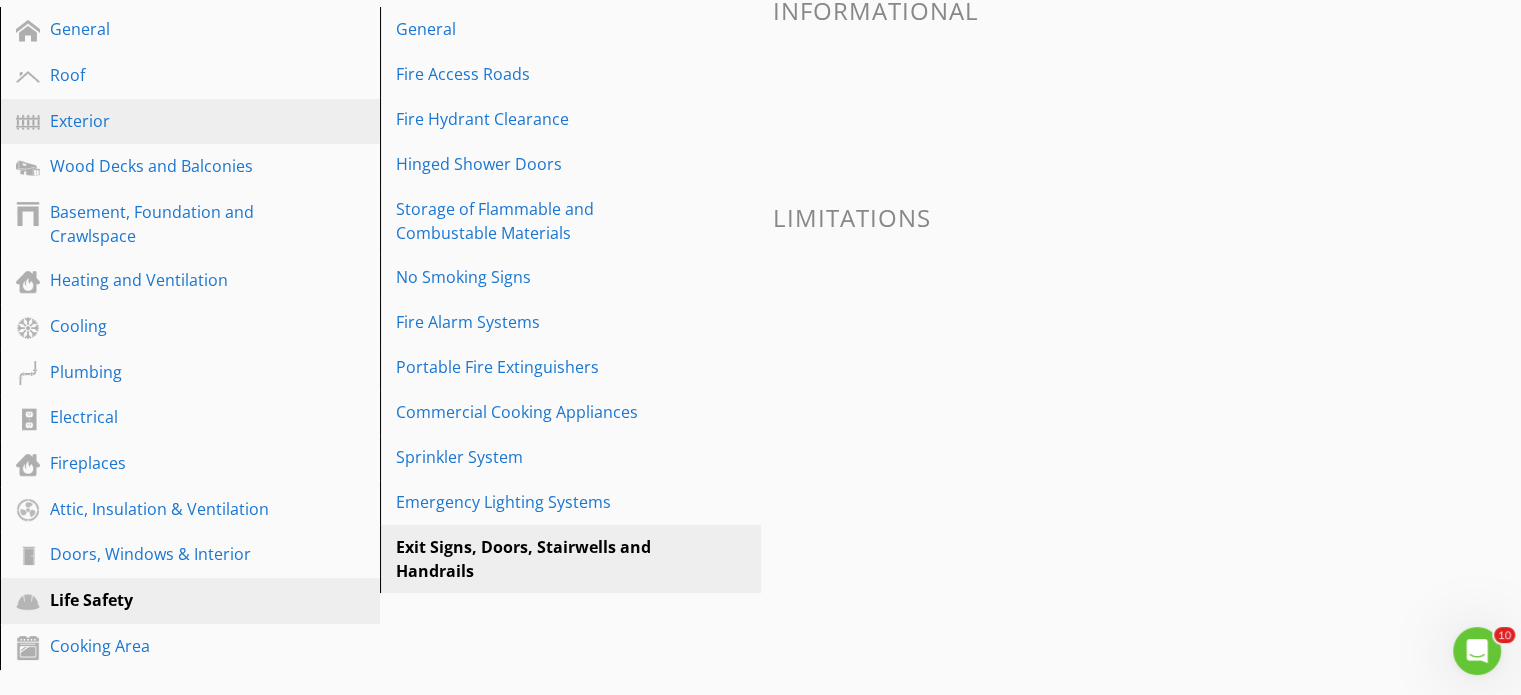 click on "Exterior" at bounding box center (167, 121) 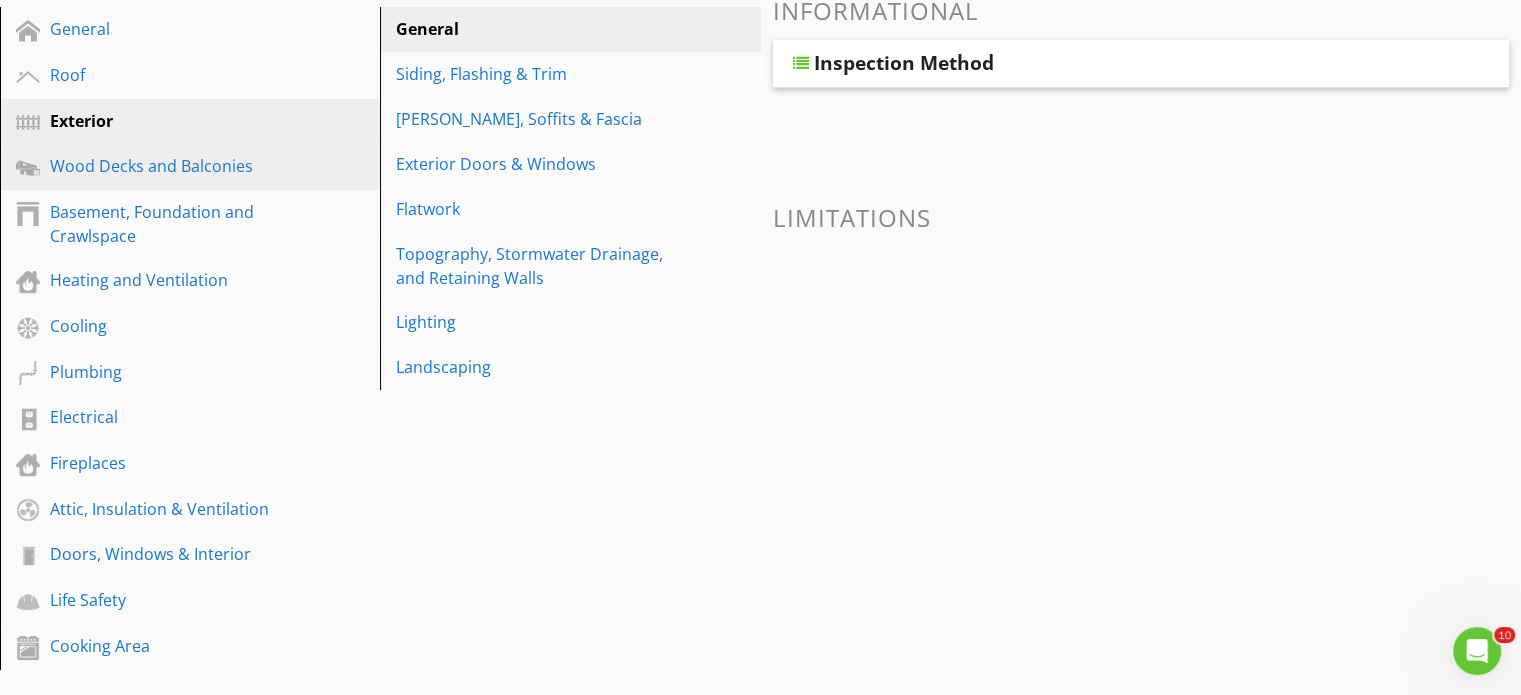 click on "Wood Decks and Balconies" at bounding box center [167, 166] 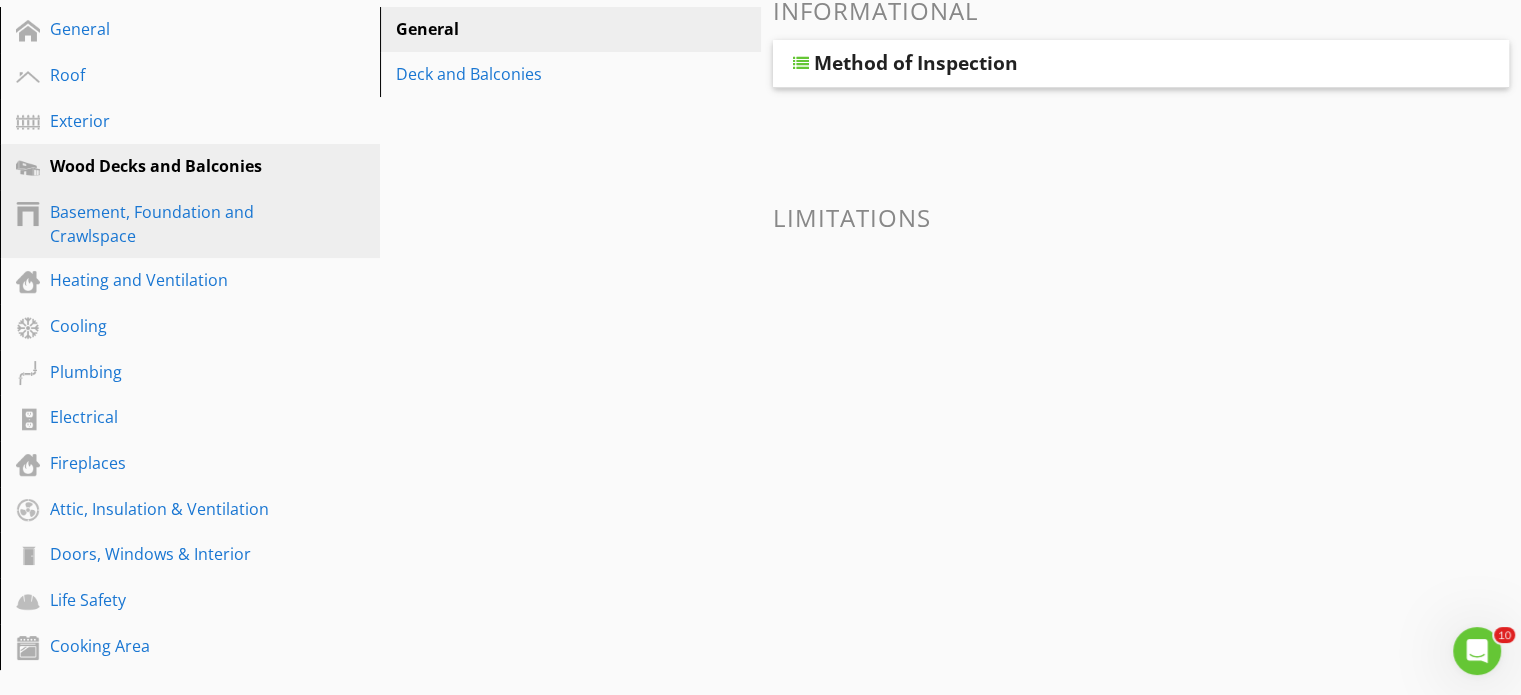 click on "Basement, Foundation and Crawlspace" at bounding box center [167, 224] 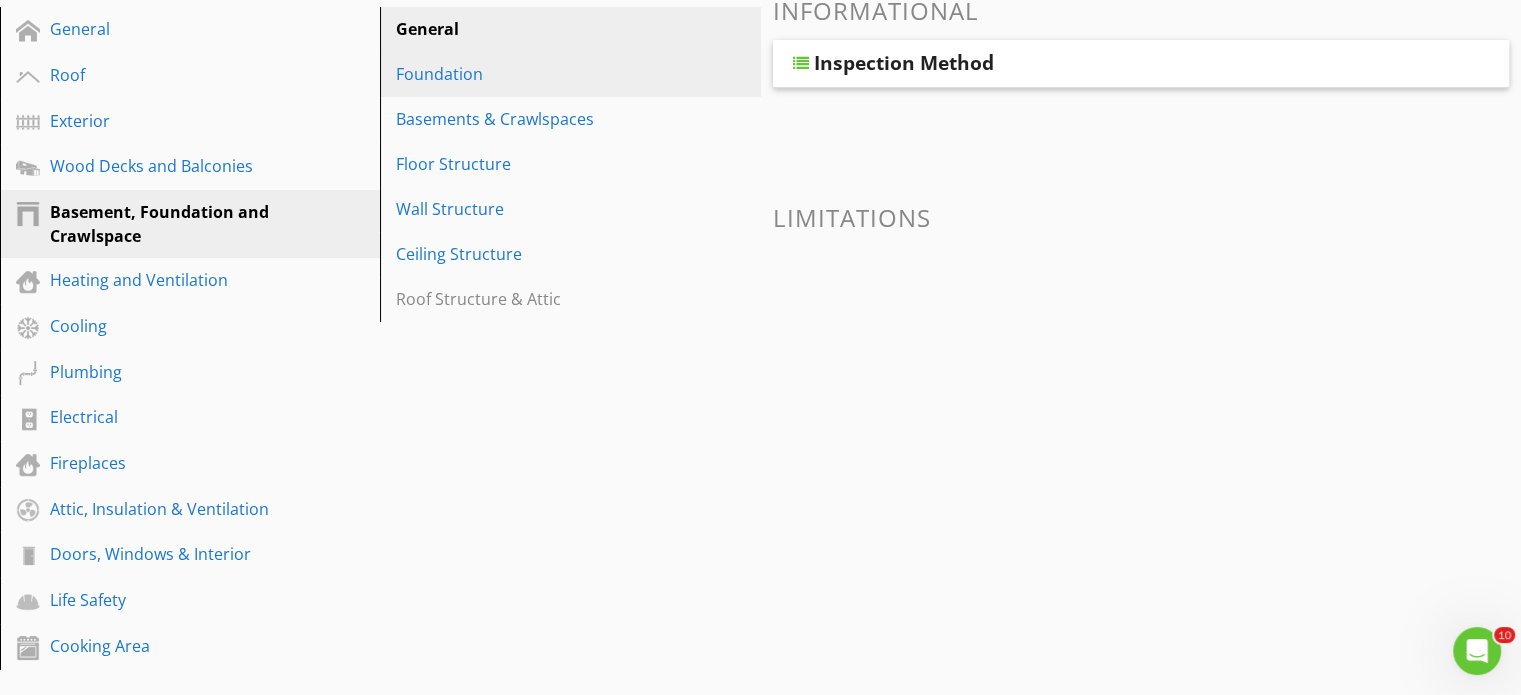 click on "Foundation" at bounding box center (535, 74) 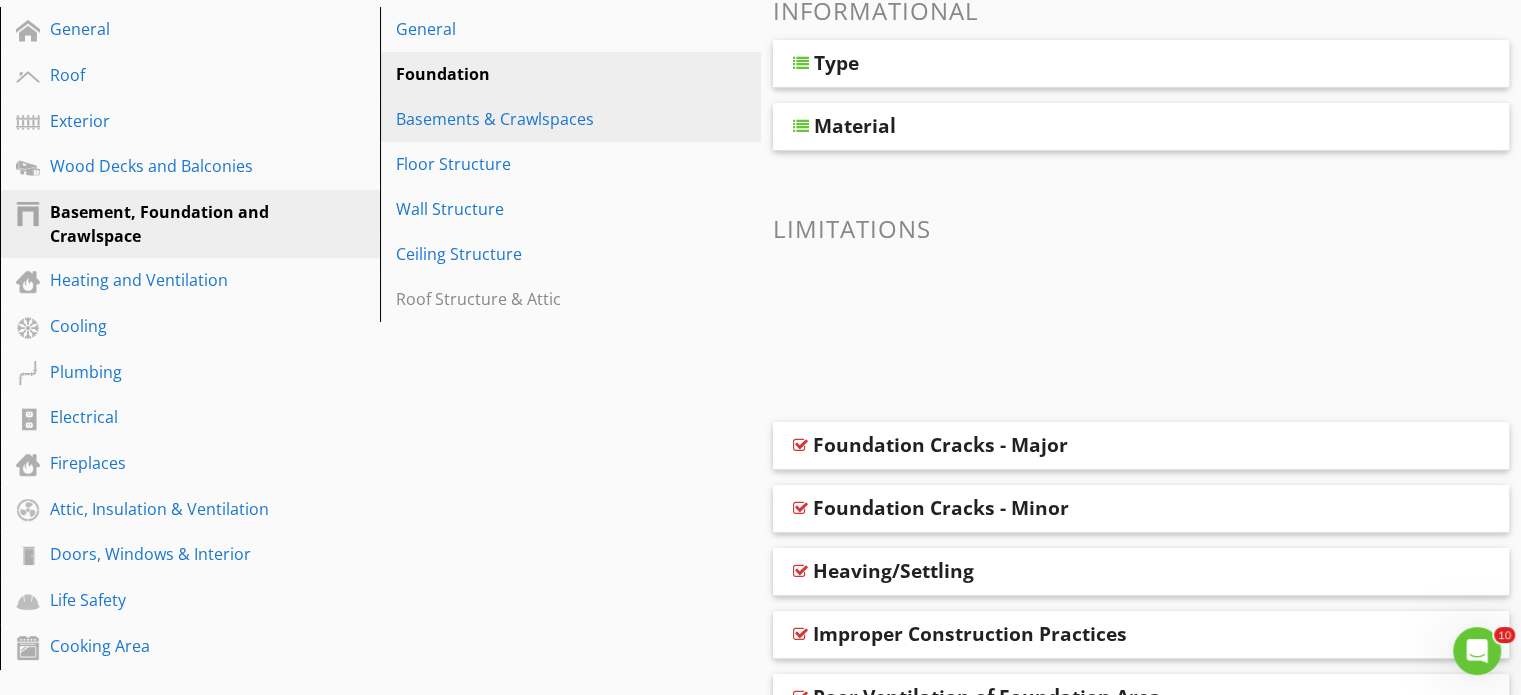 click on "Basements & Crawlspaces" at bounding box center [535, 119] 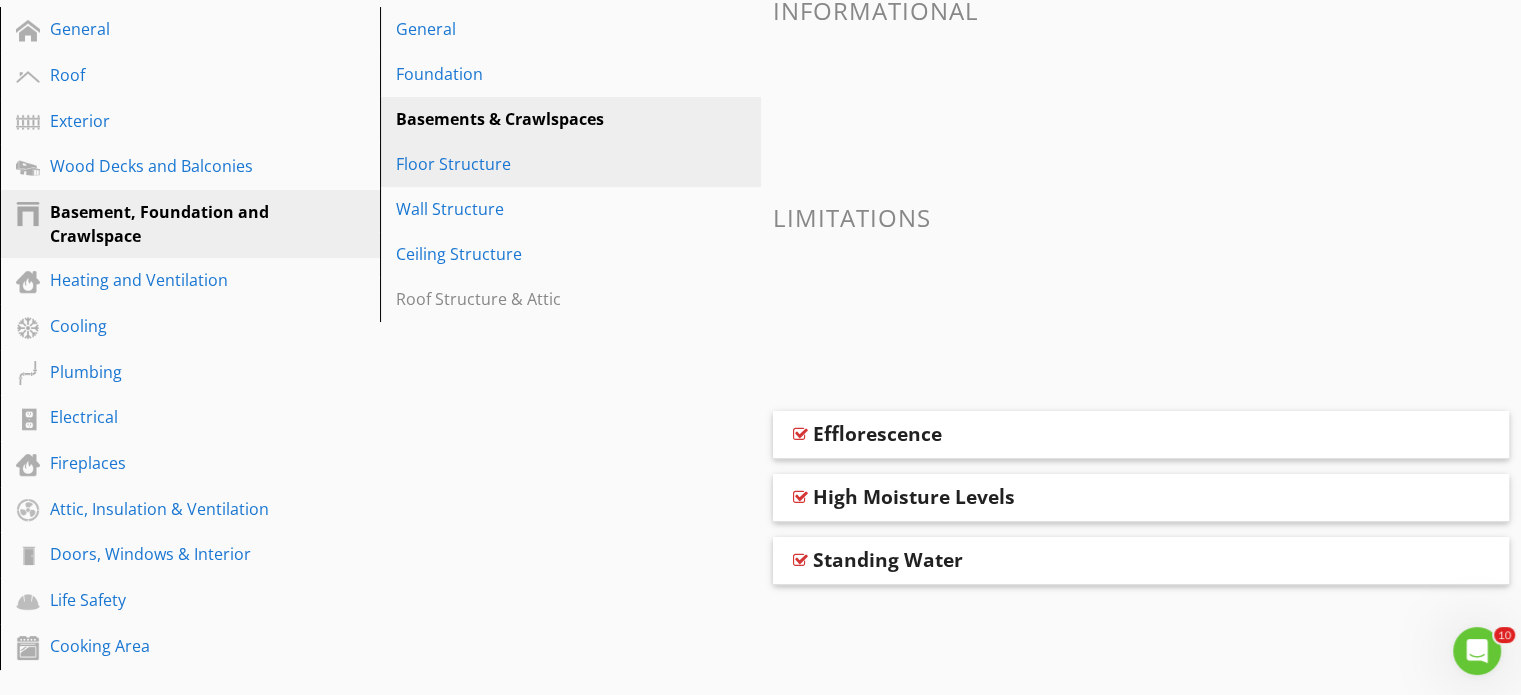 click on "Floor Structure" at bounding box center [535, 164] 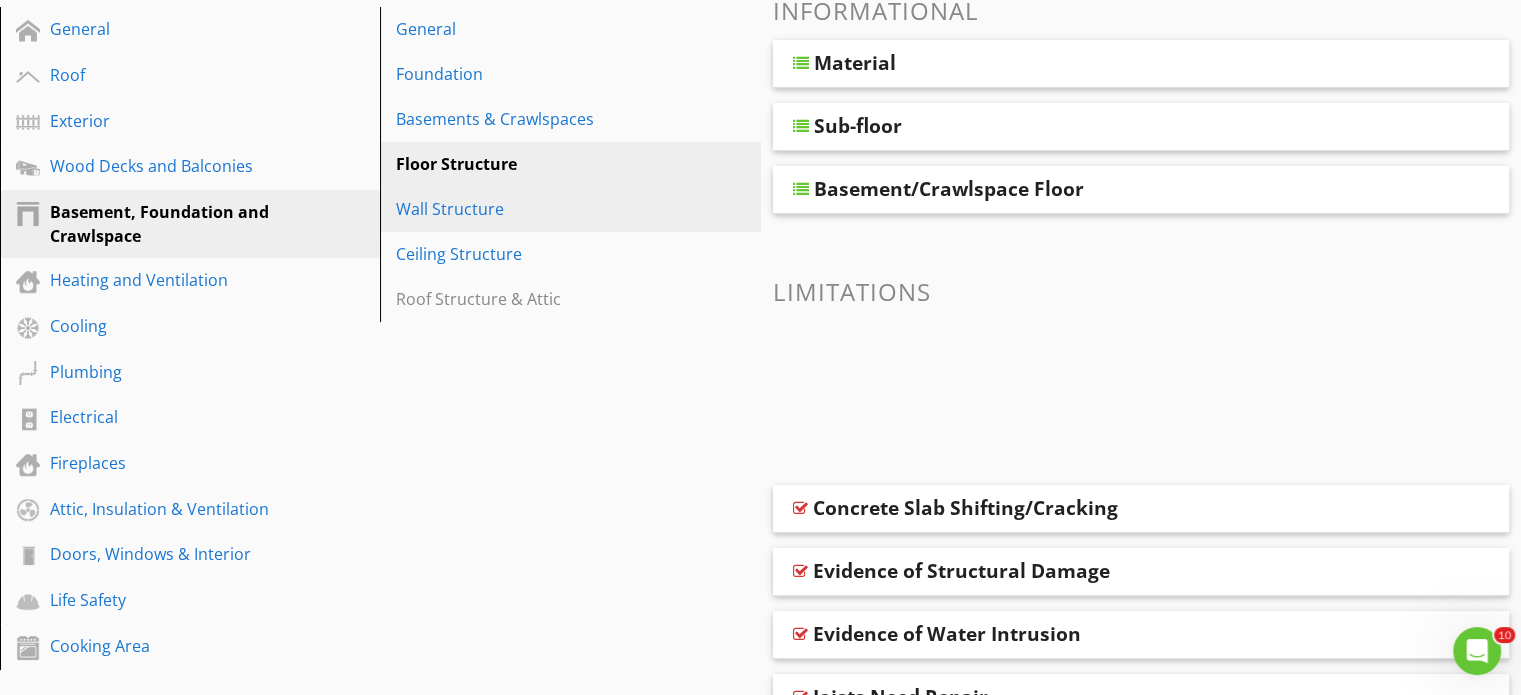 click on "Wall Structure" at bounding box center [535, 209] 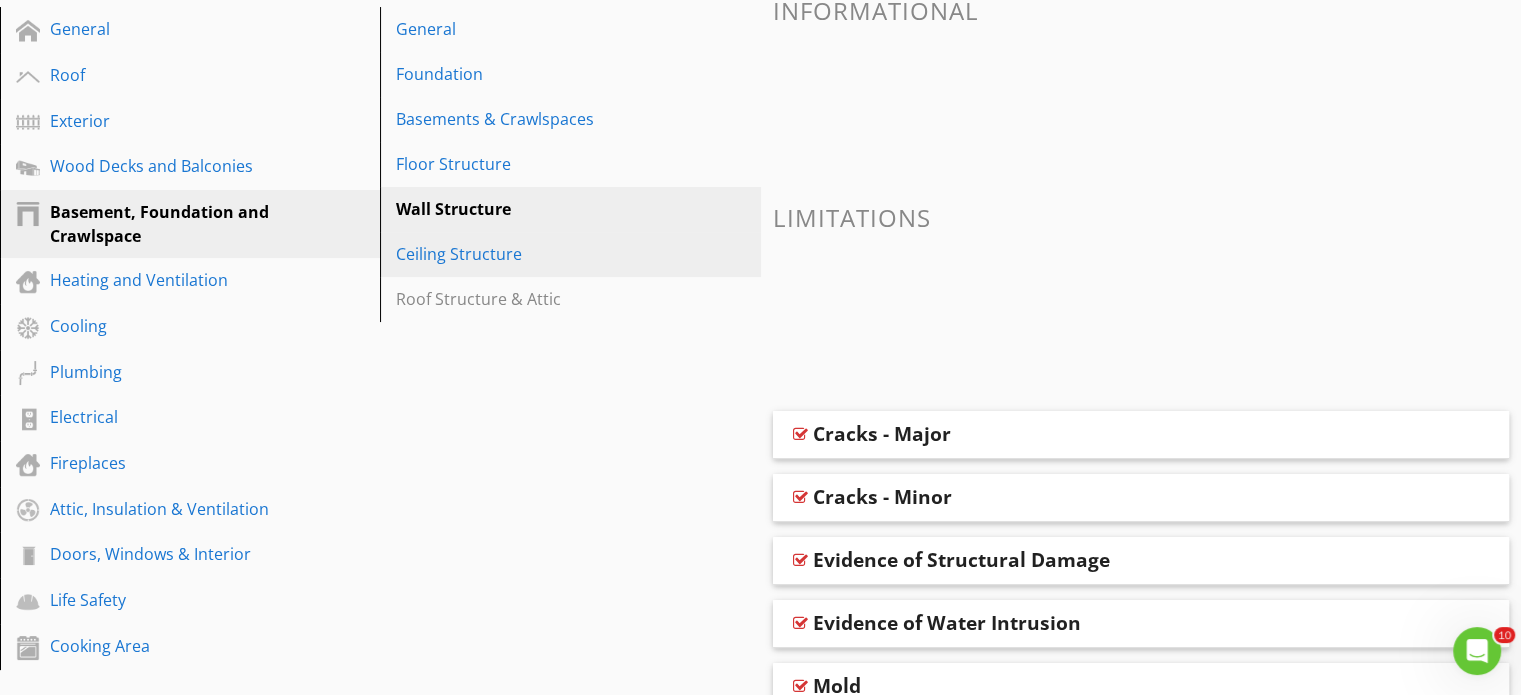 click on "Ceiling Structure" at bounding box center (535, 254) 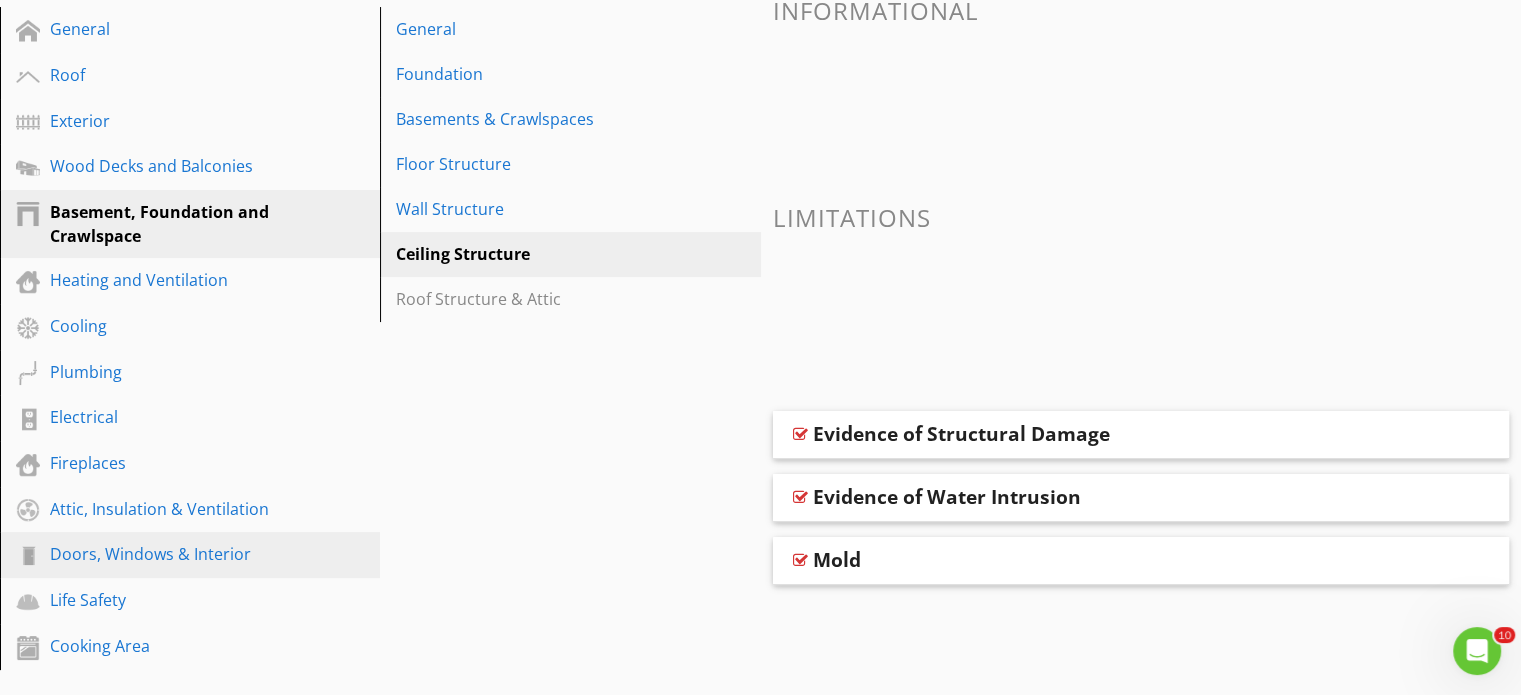 click on "Doors, Windows & Interior" at bounding box center (167, 554) 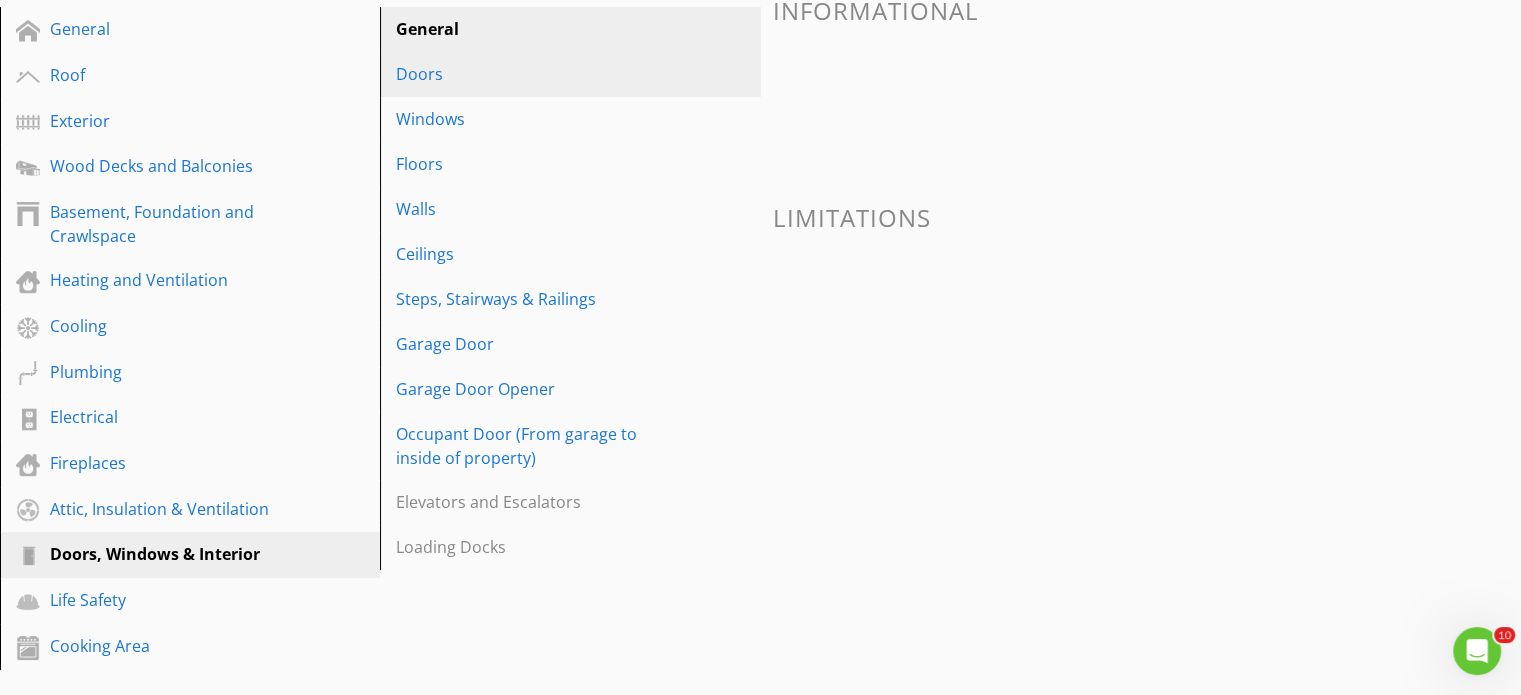 click on "Doors" at bounding box center (573, 74) 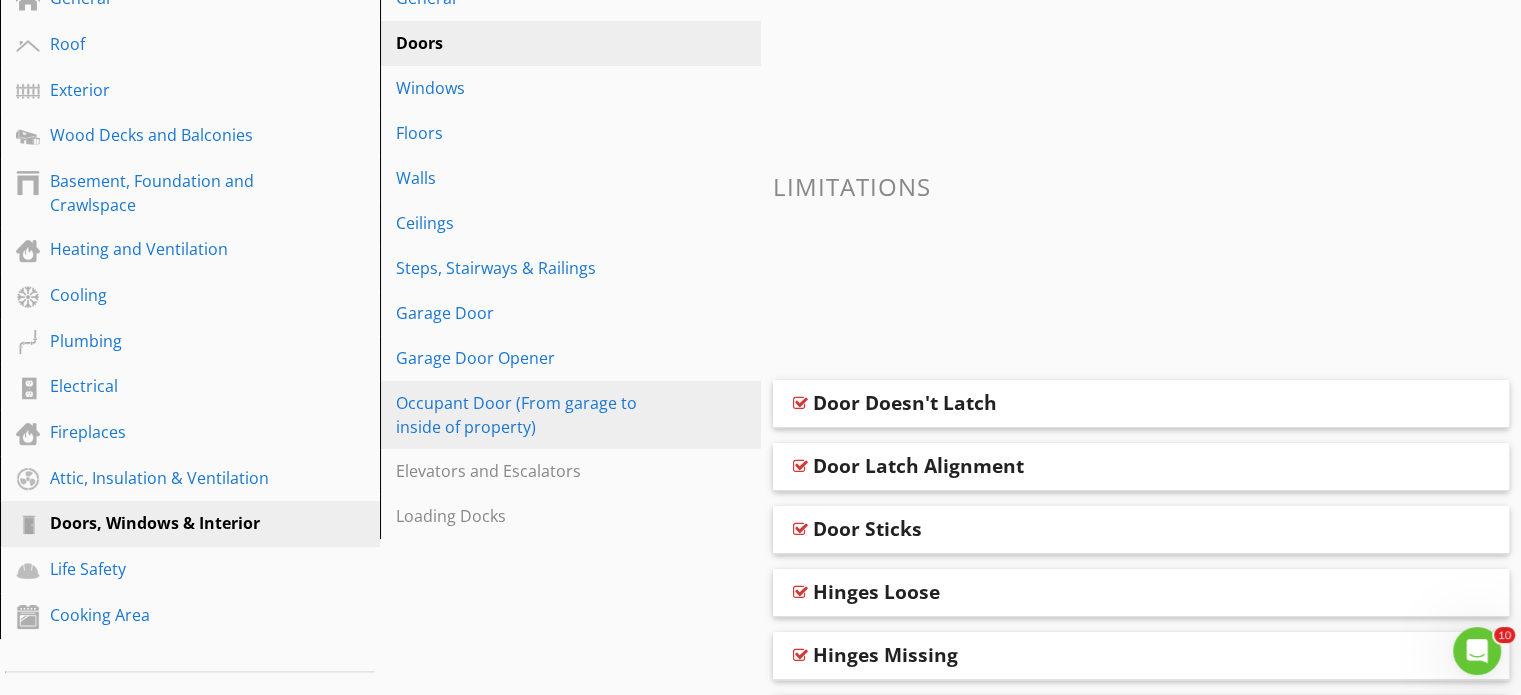 scroll, scrollTop: 242, scrollLeft: 0, axis: vertical 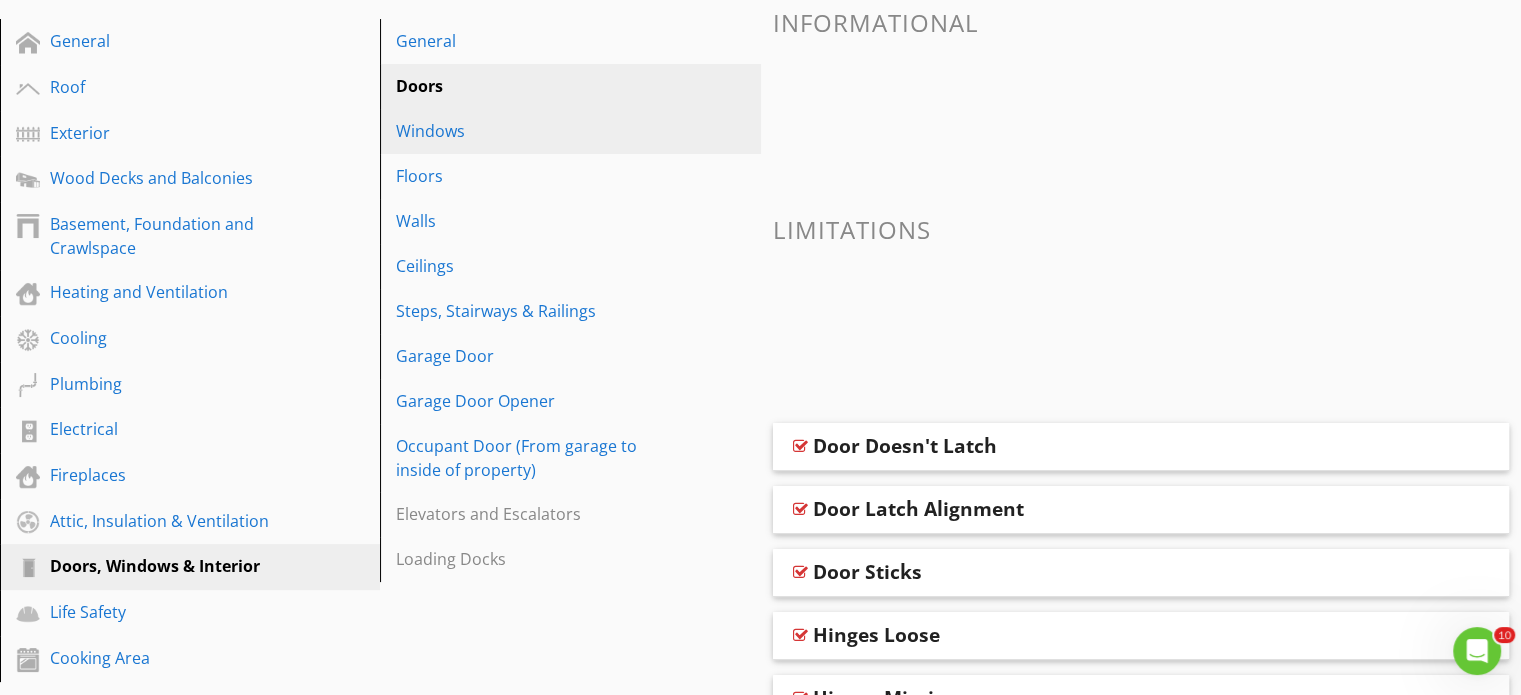 click on "Windows" at bounding box center [535, 131] 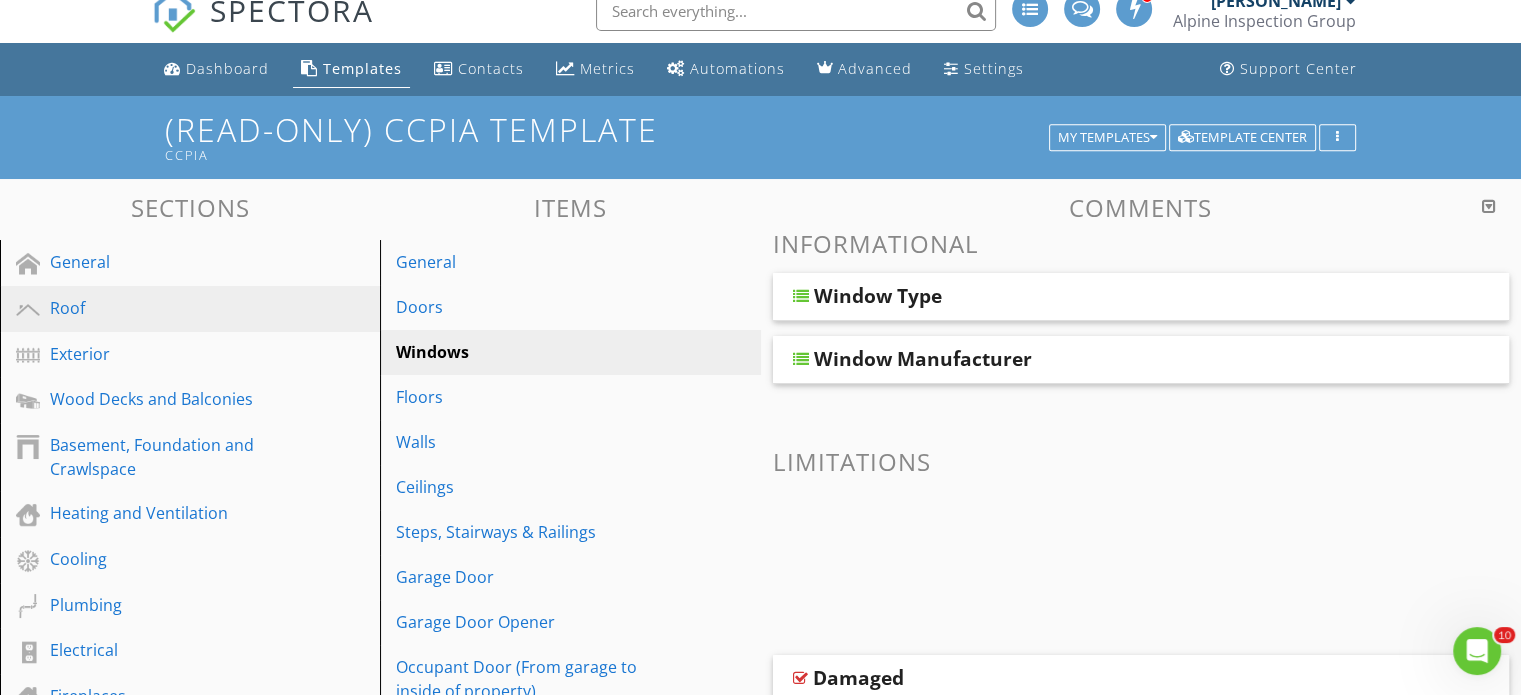 scroll, scrollTop: 0, scrollLeft: 0, axis: both 